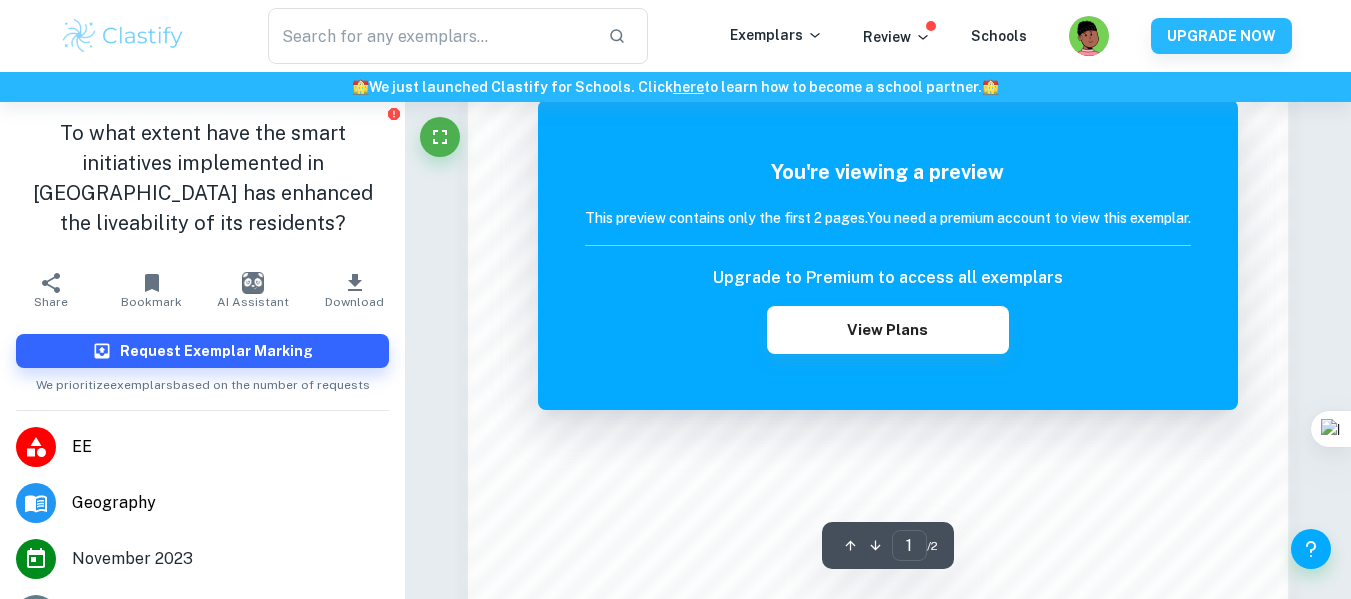 scroll, scrollTop: 1985, scrollLeft: 0, axis: vertical 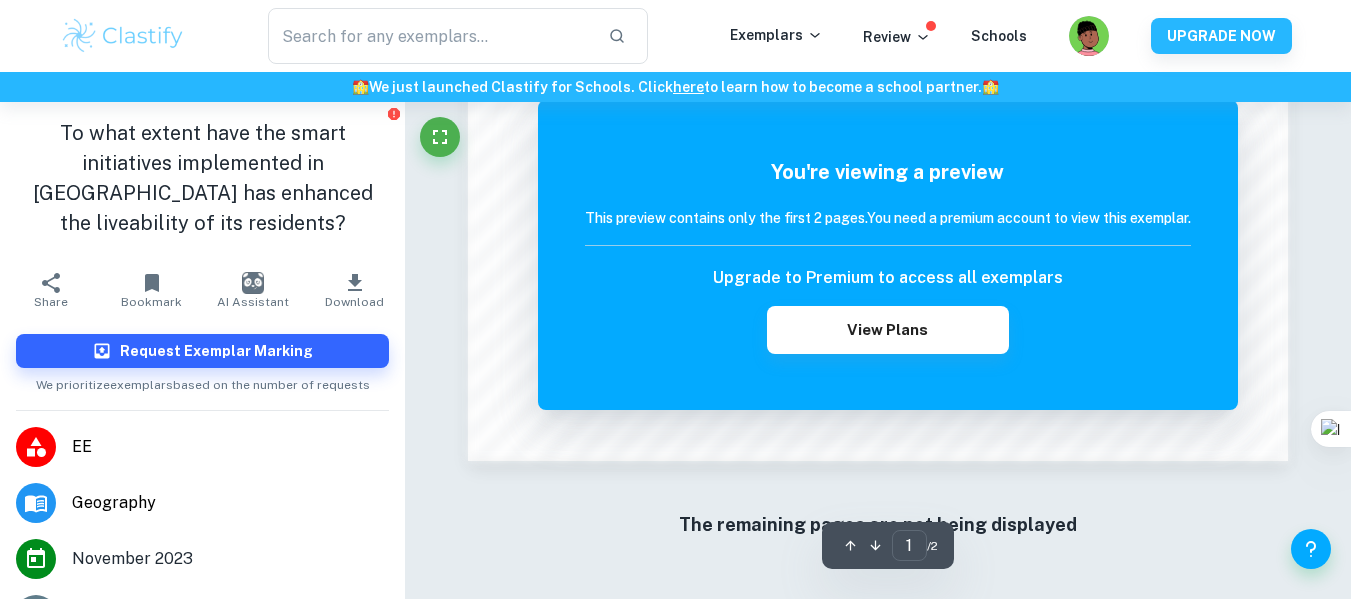 click on "The remaining pages are not being displayed" at bounding box center [878, 525] 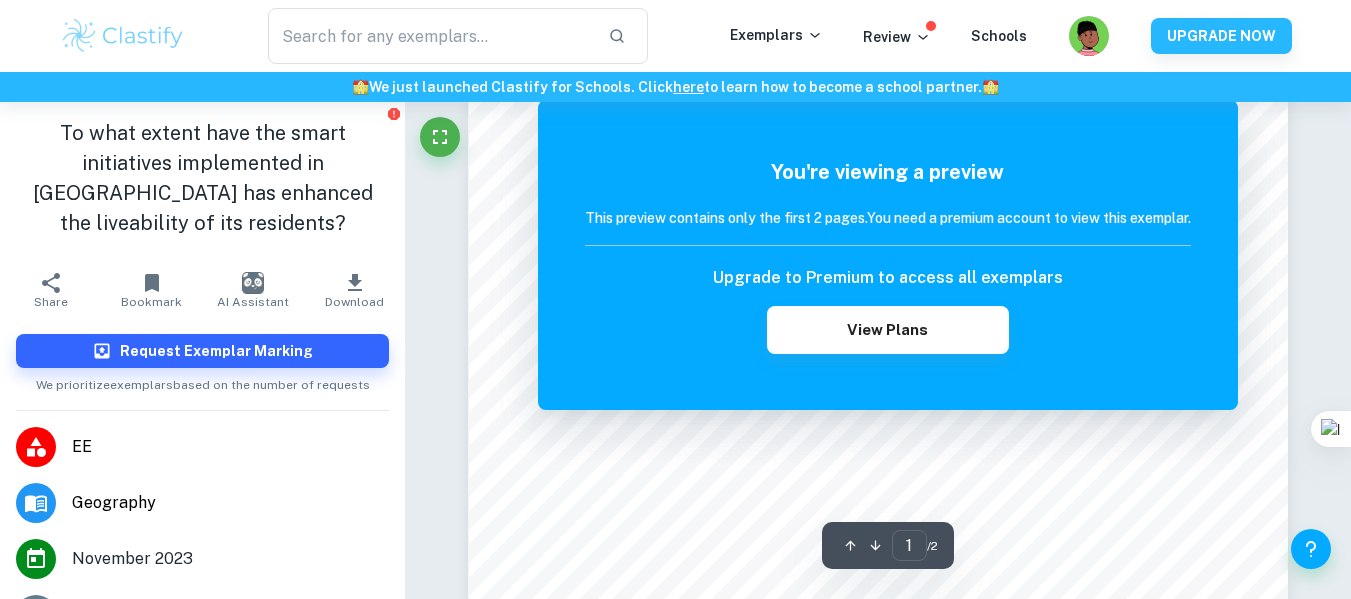 scroll, scrollTop: 75, scrollLeft: 0, axis: vertical 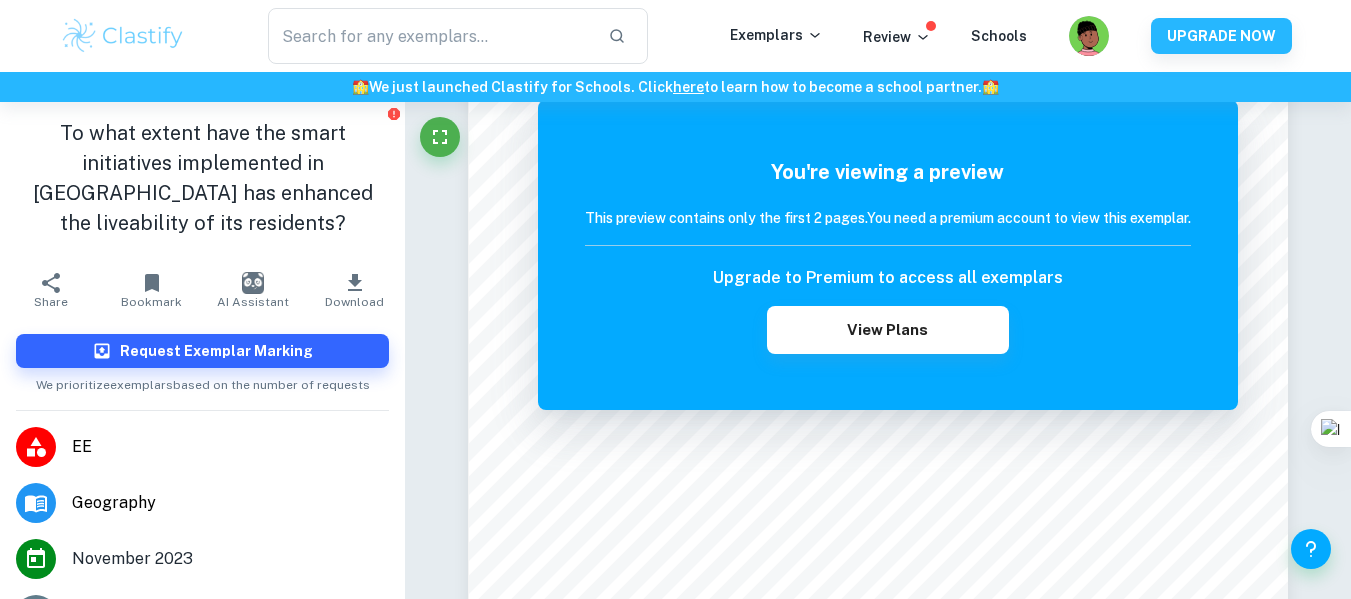 click on "EE" at bounding box center [202, 447] 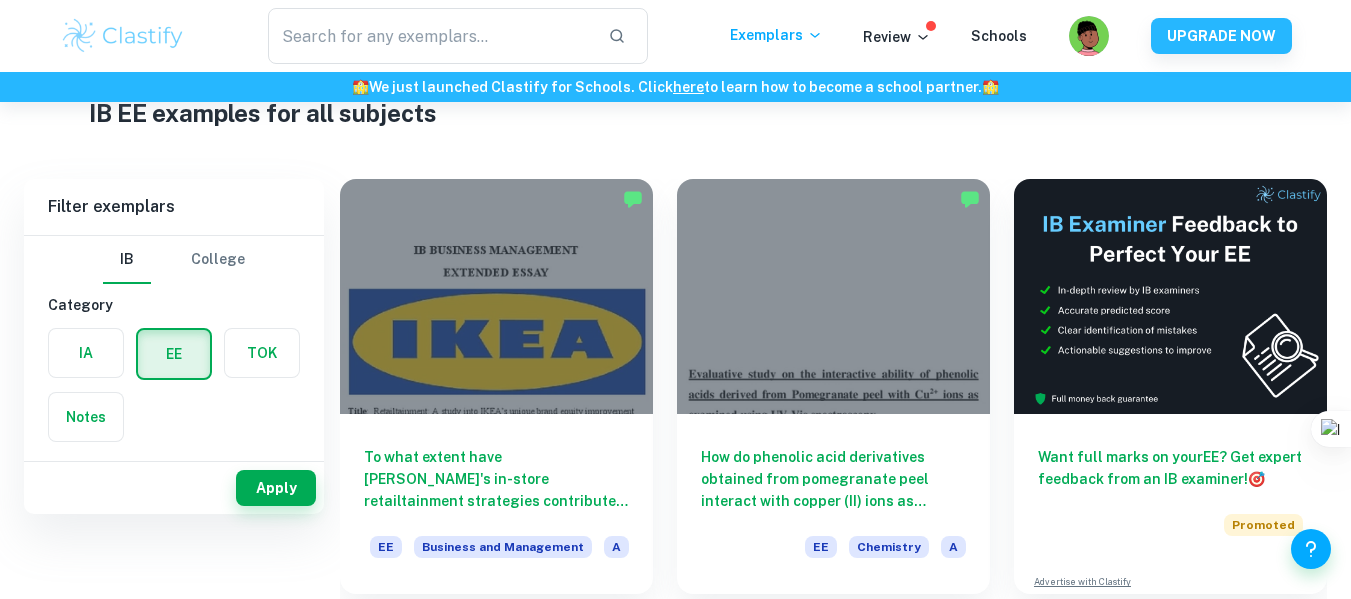 scroll, scrollTop: 0, scrollLeft: 0, axis: both 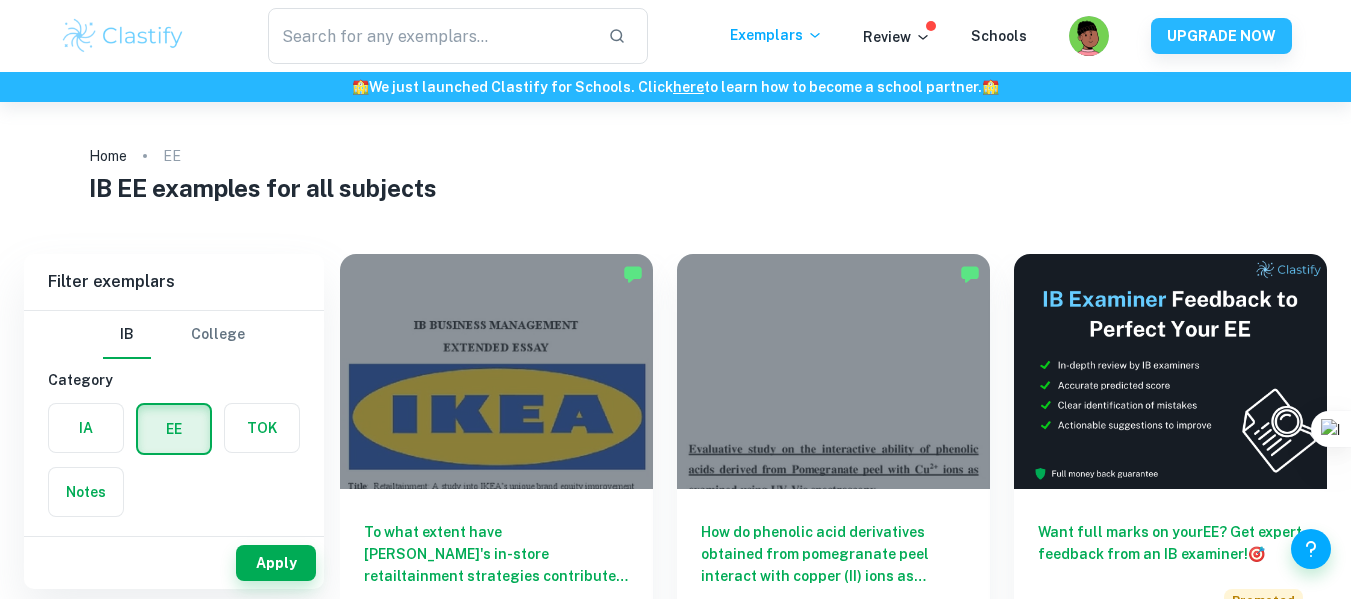 drag, startPoint x: 75, startPoint y: 432, endPoint x: 769, endPoint y: 170, distance: 741.8086 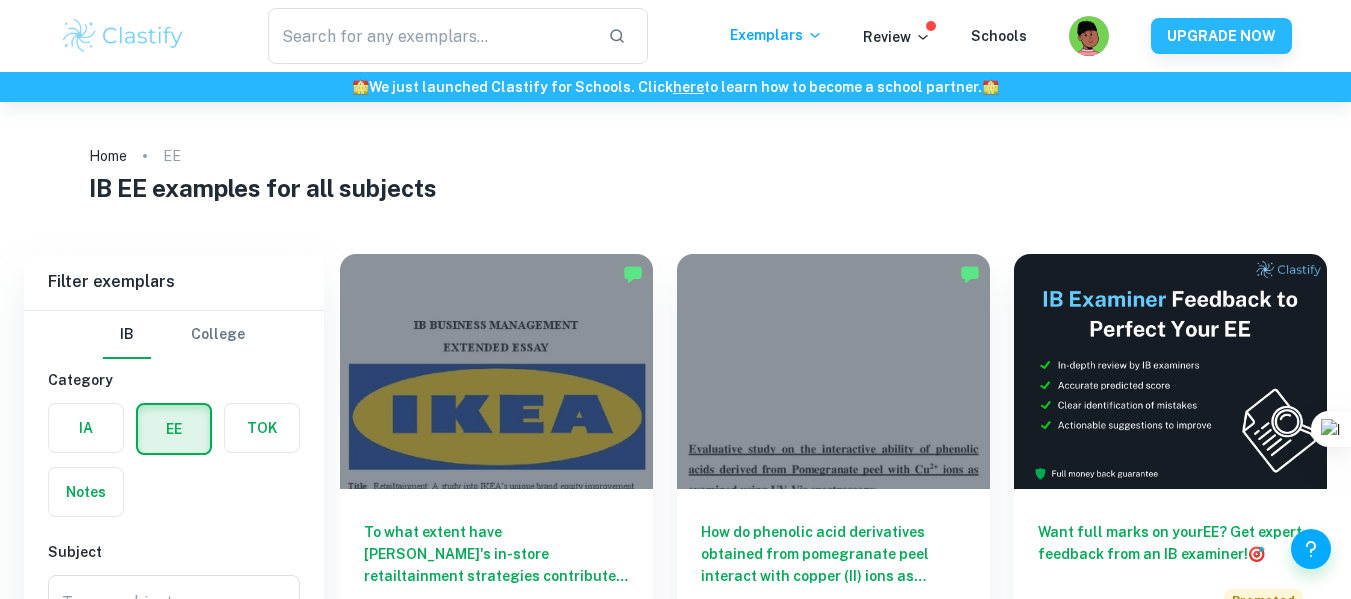 scroll, scrollTop: 372, scrollLeft: 0, axis: vertical 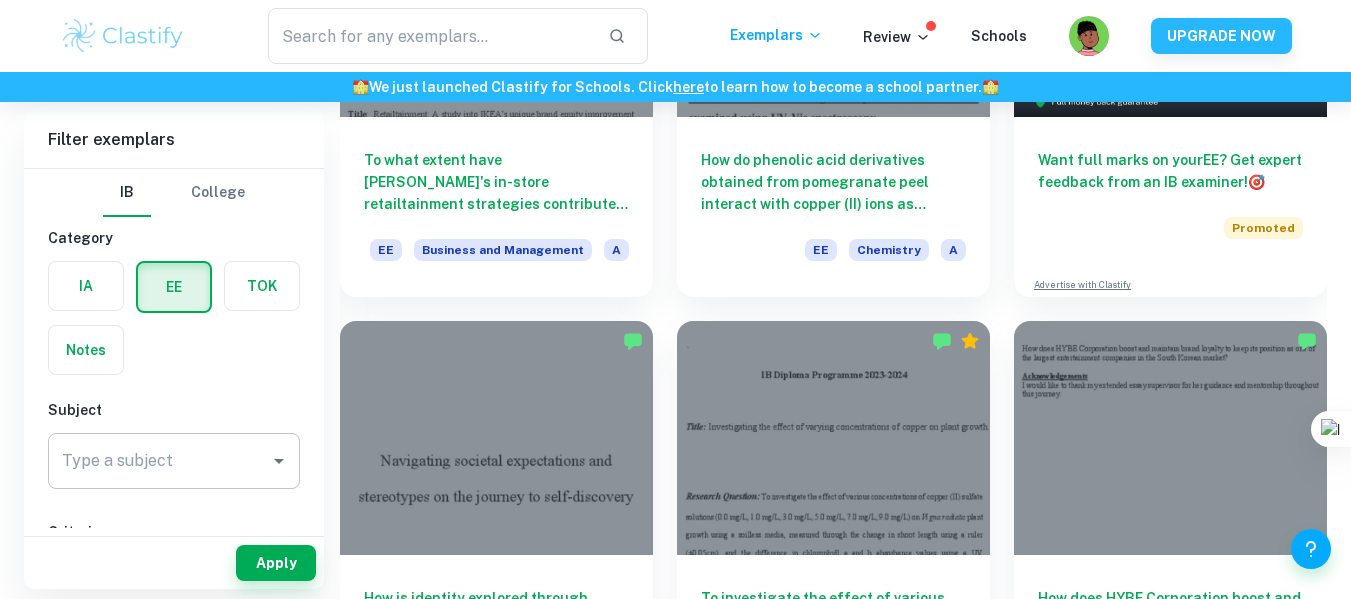 click on "Type a subject" at bounding box center [159, 461] 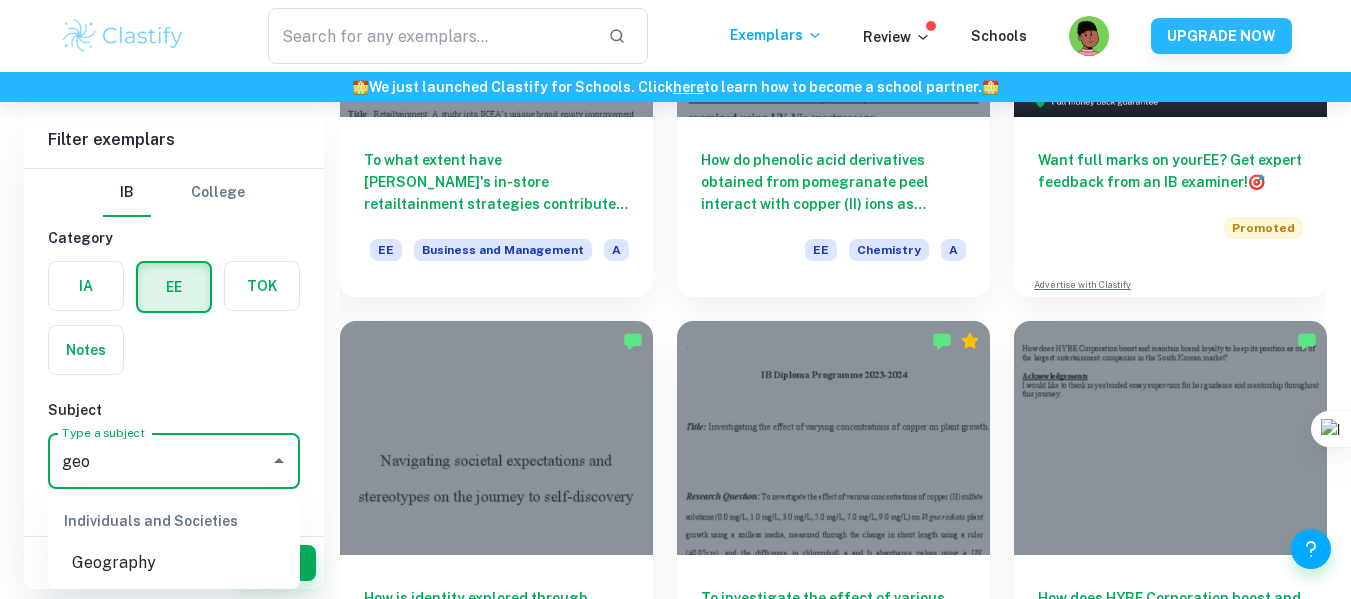 click on "geo" at bounding box center [159, 461] 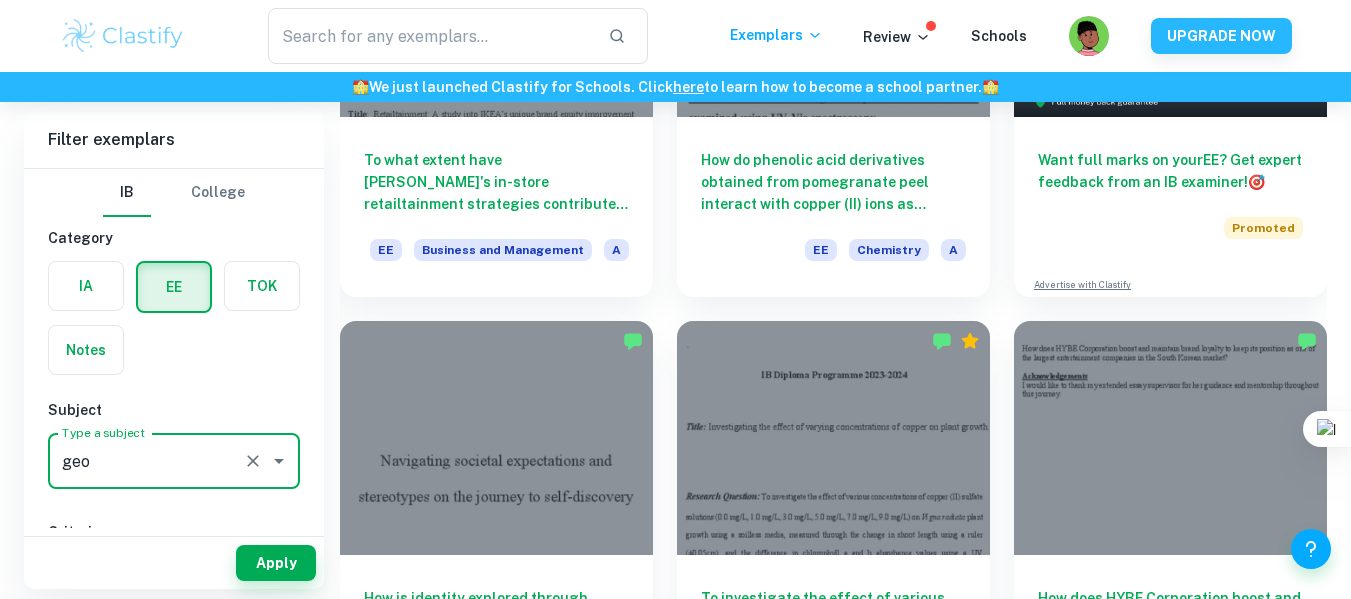 type on "Geography" 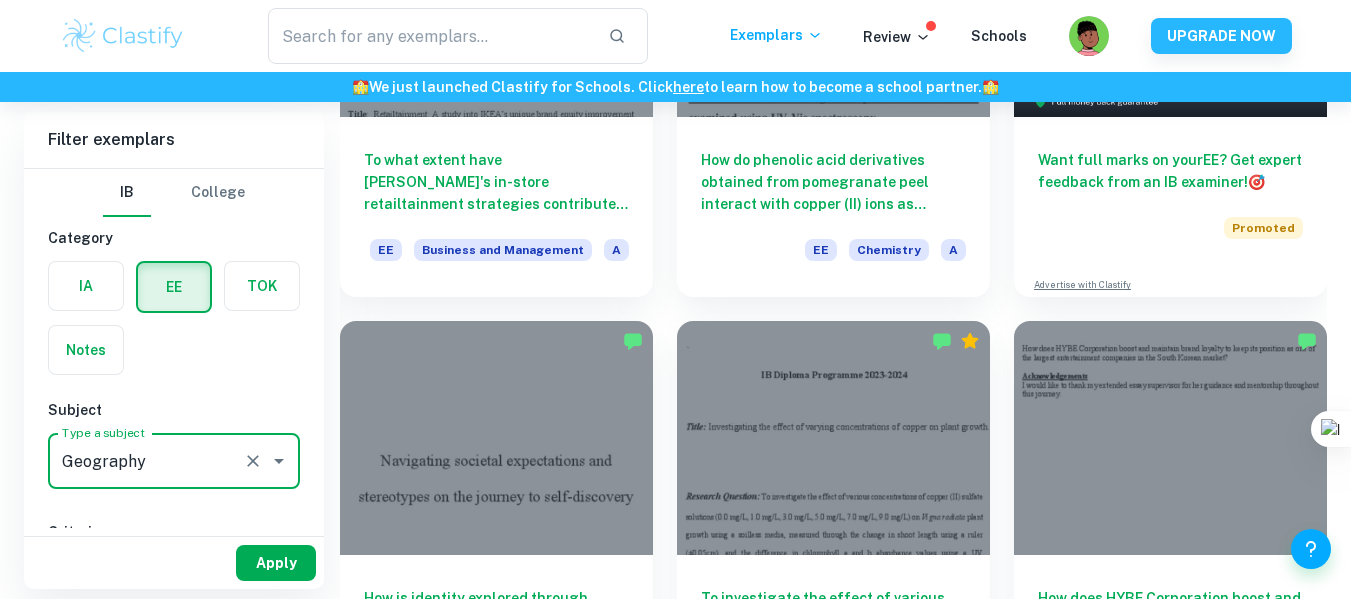 click on "Apply" at bounding box center [276, 563] 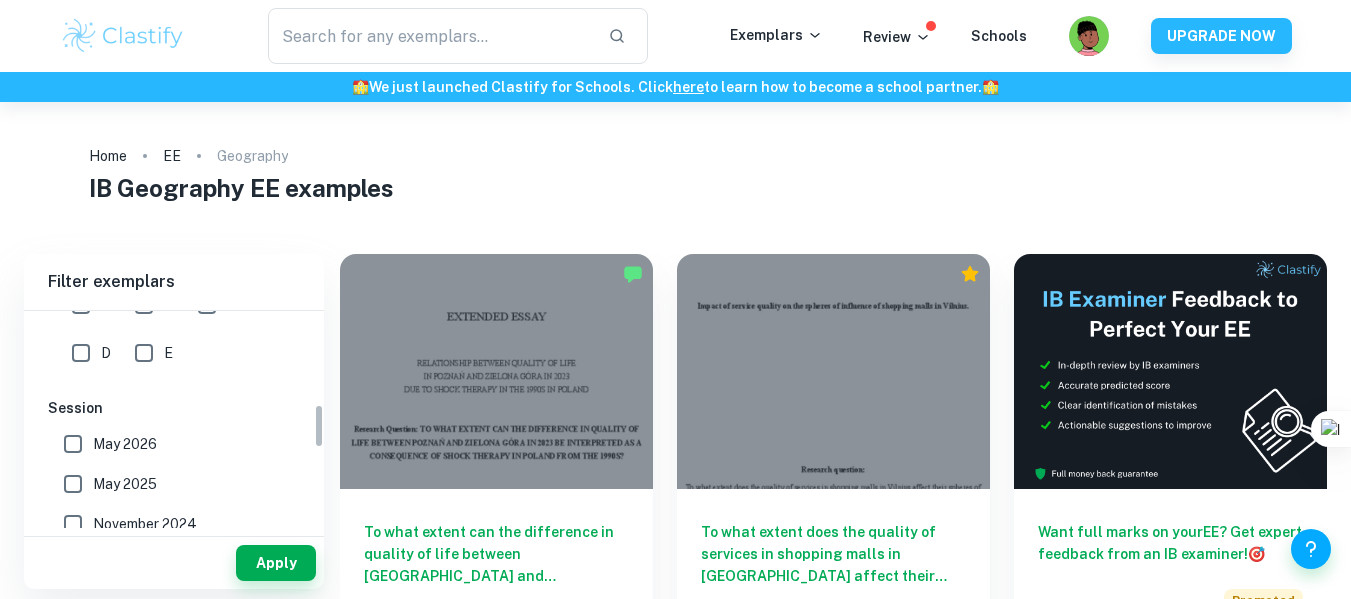 scroll, scrollTop: 438, scrollLeft: 0, axis: vertical 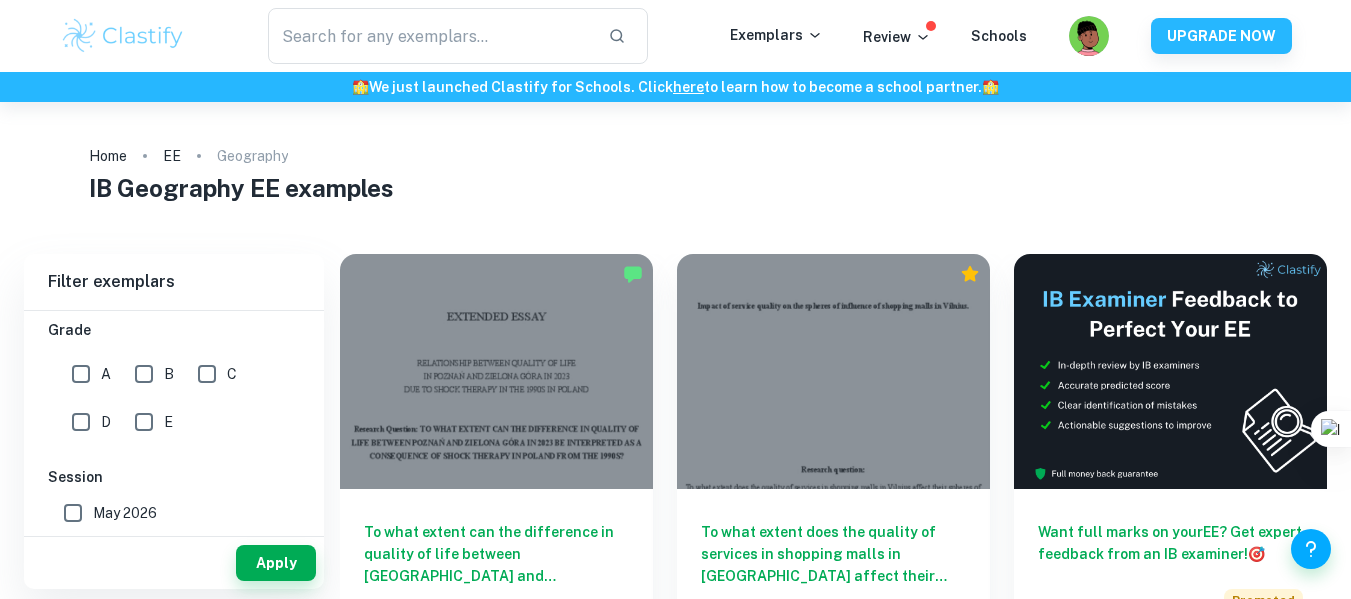 click on "A" at bounding box center (81, 374) 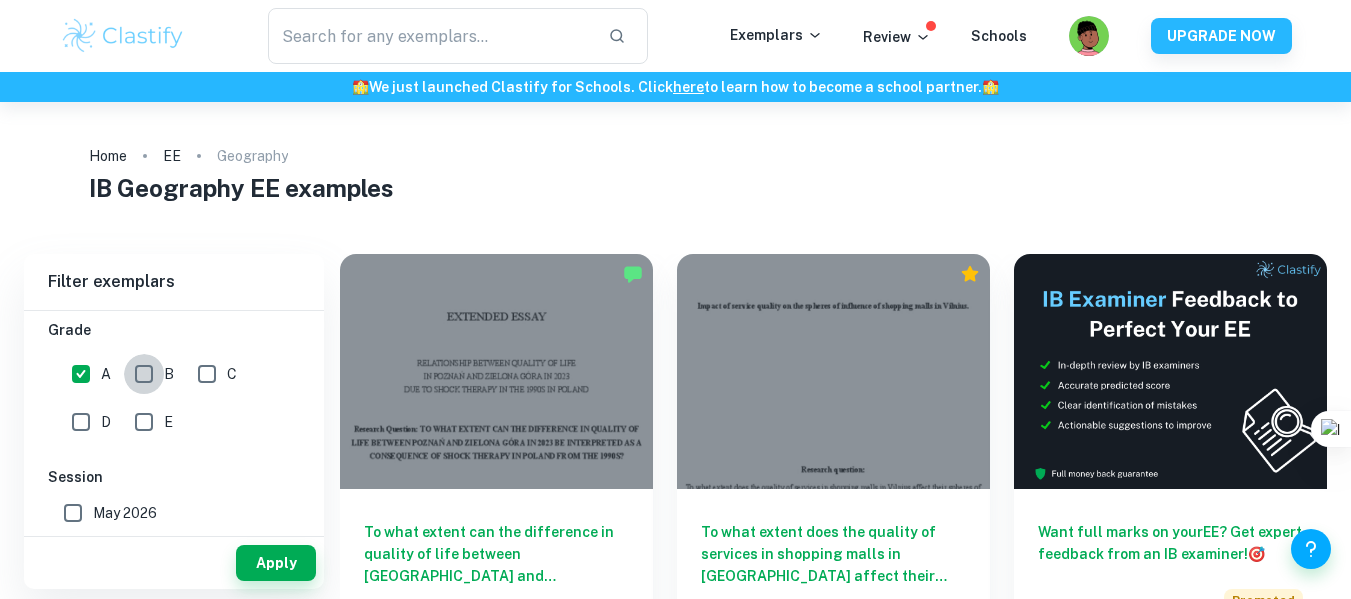 click on "B" at bounding box center [144, 374] 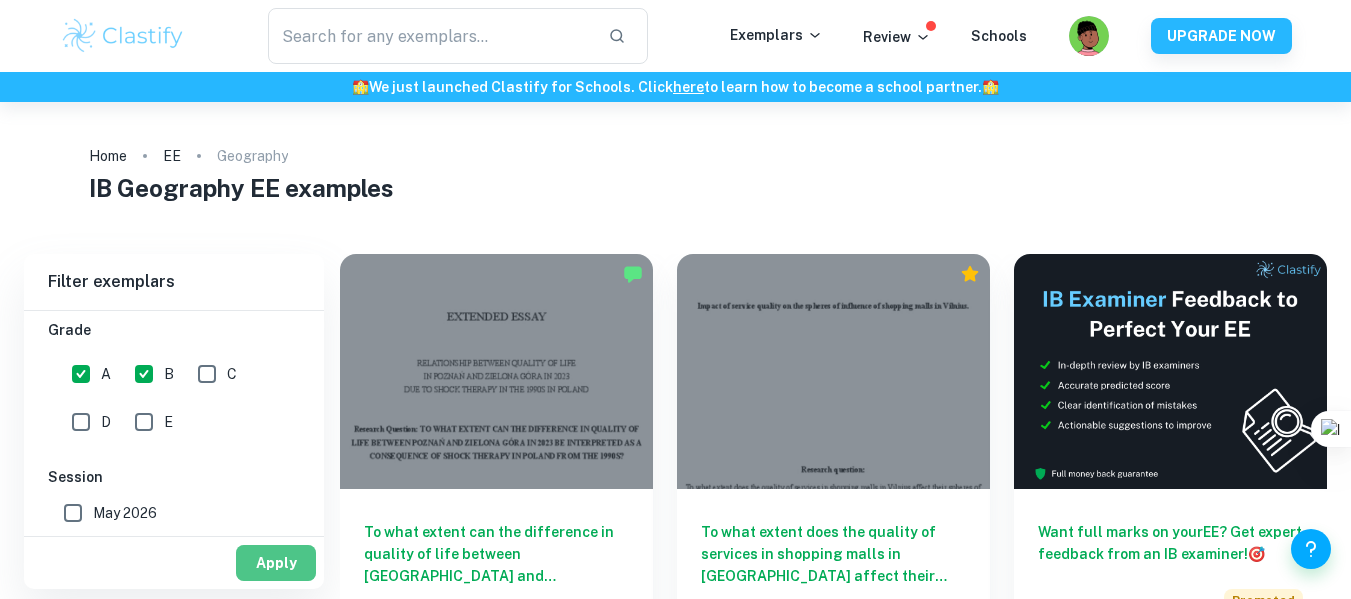 click on "Apply" at bounding box center [276, 563] 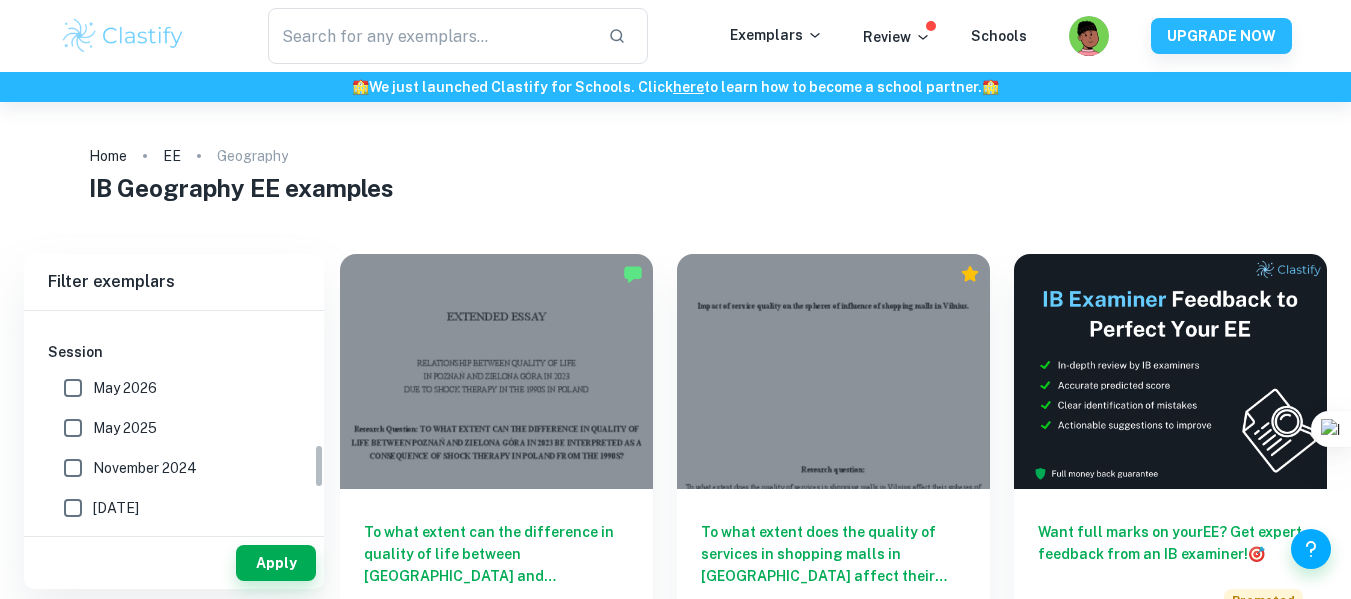 scroll, scrollTop: 667, scrollLeft: 0, axis: vertical 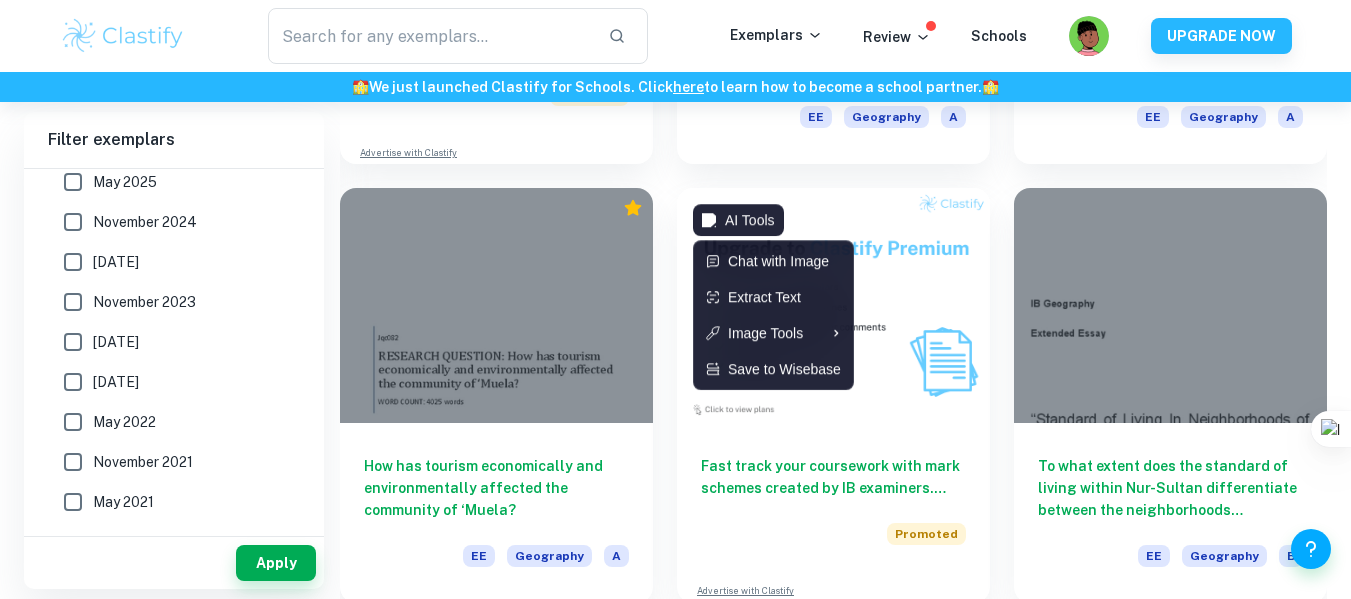drag, startPoint x: 702, startPoint y: 407, endPoint x: 175, endPoint y: 559, distance: 548.4824 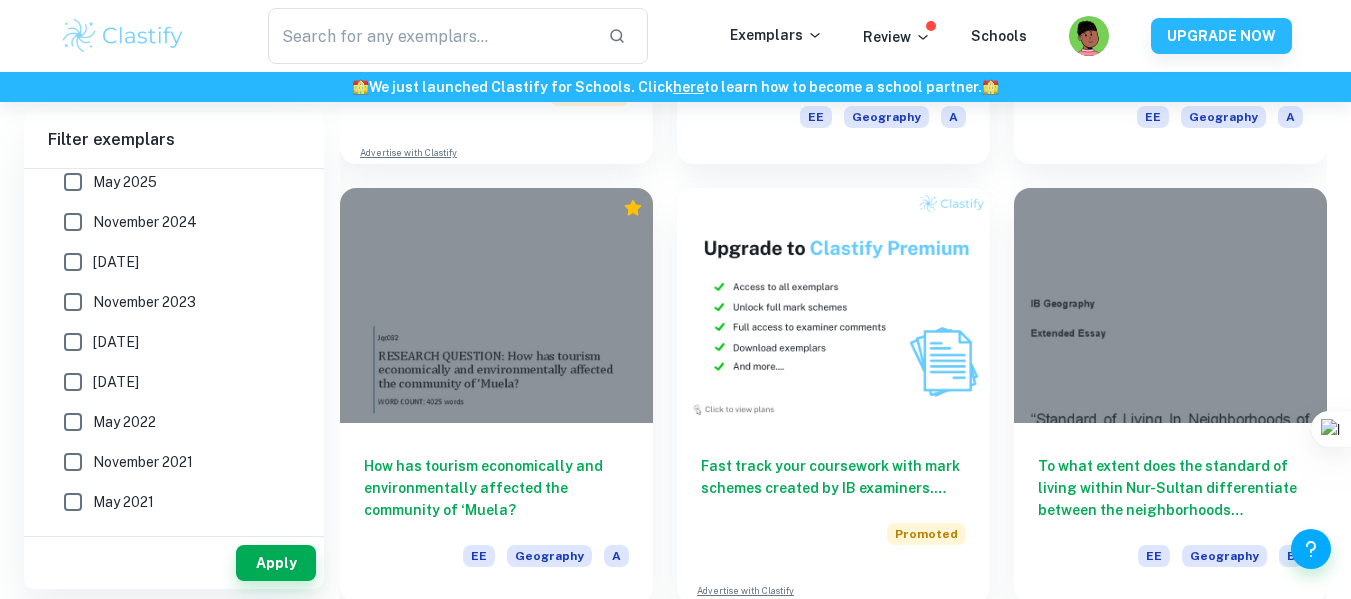 click on "Apply" at bounding box center (174, 563) 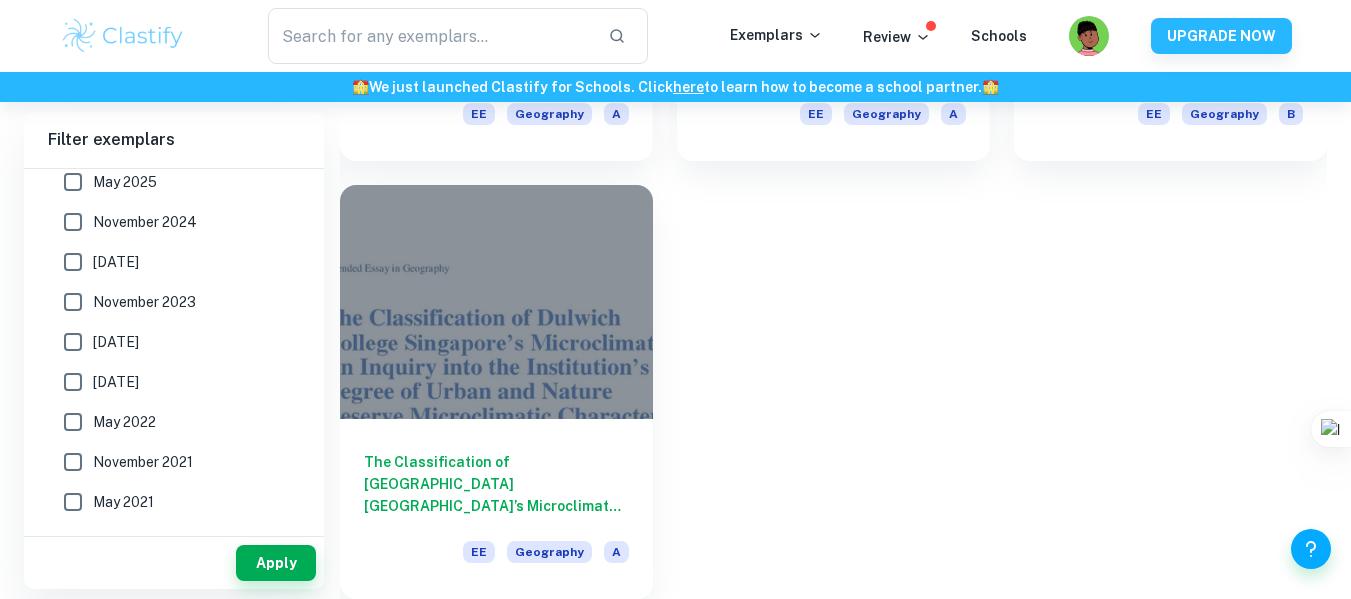 scroll, scrollTop: 4019, scrollLeft: 0, axis: vertical 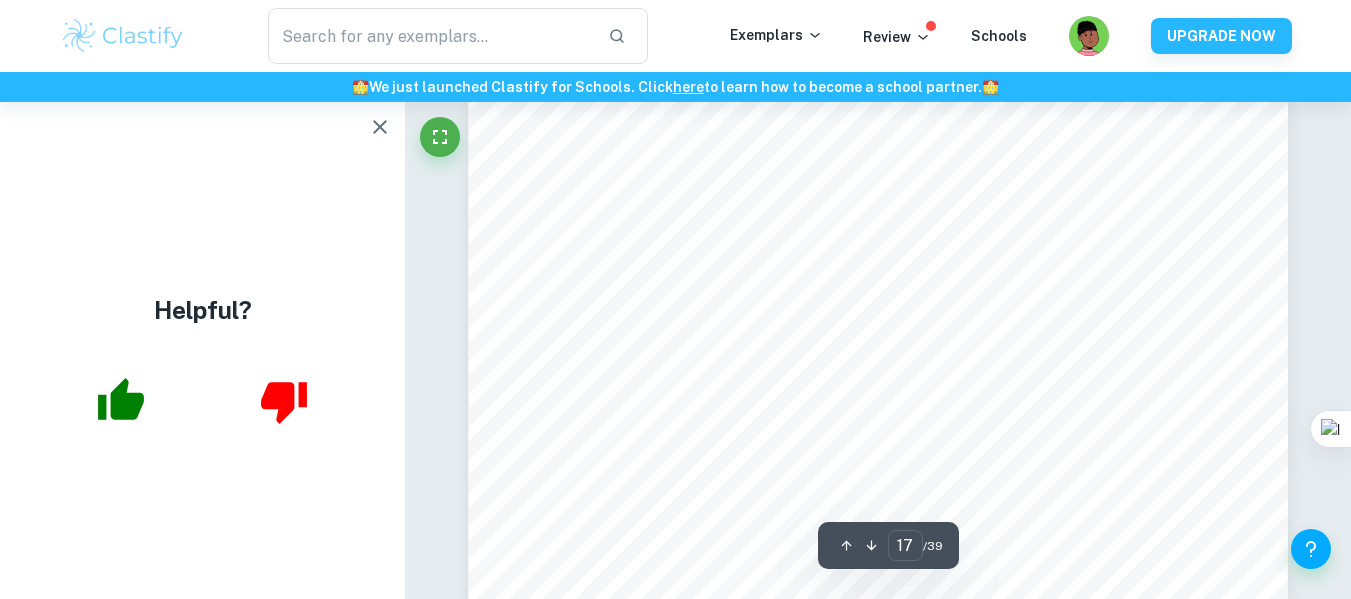 click 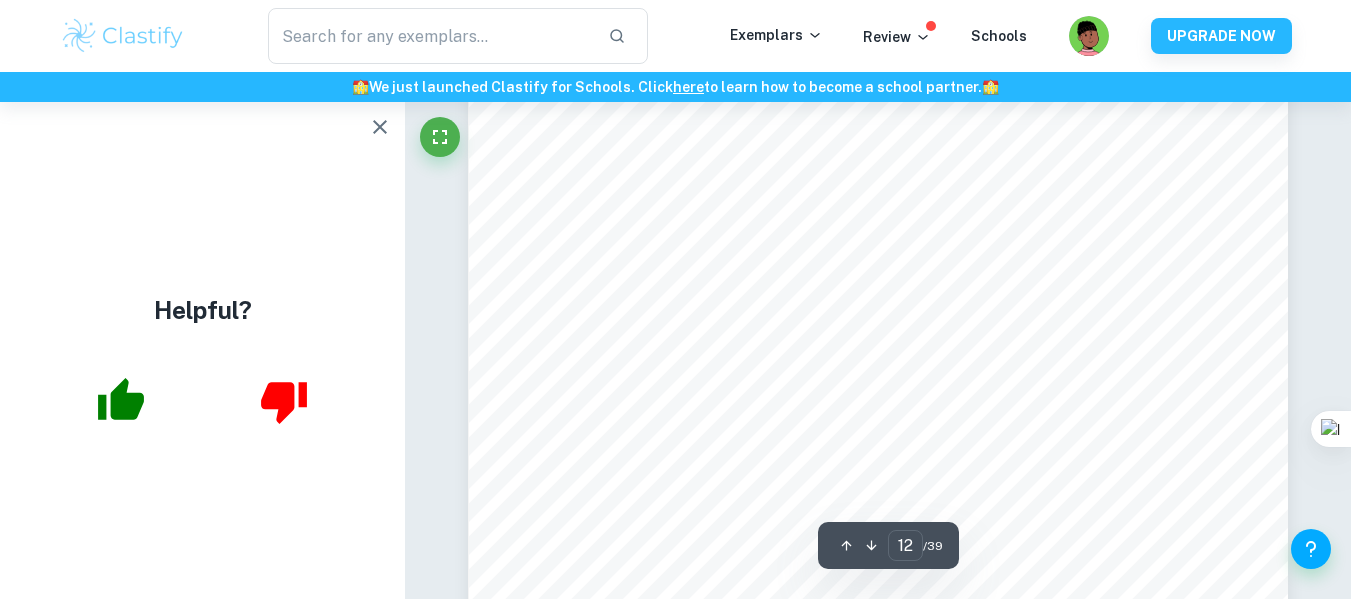 scroll, scrollTop: 13525, scrollLeft: 0, axis: vertical 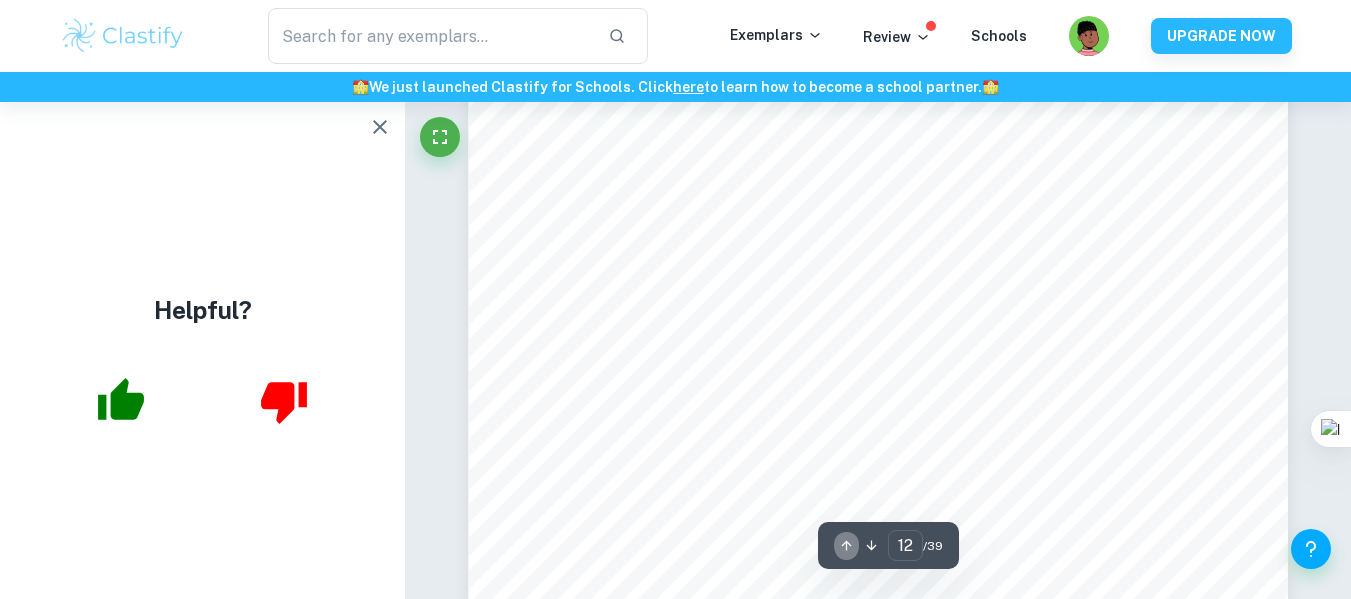 click 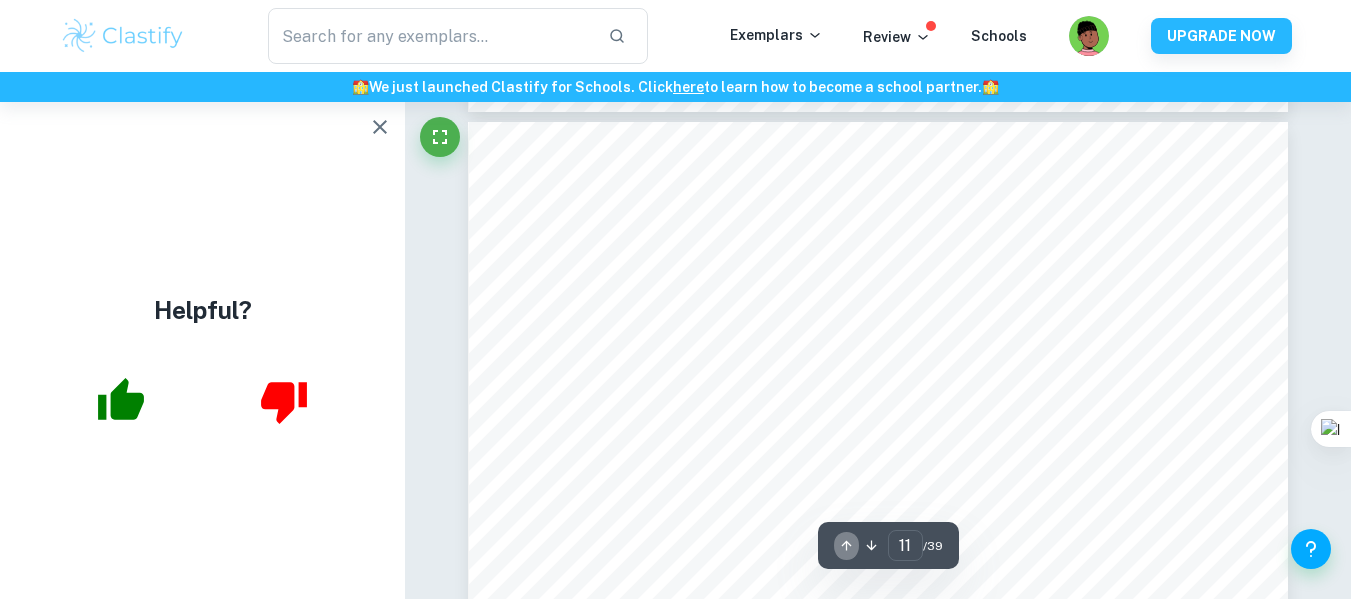 click 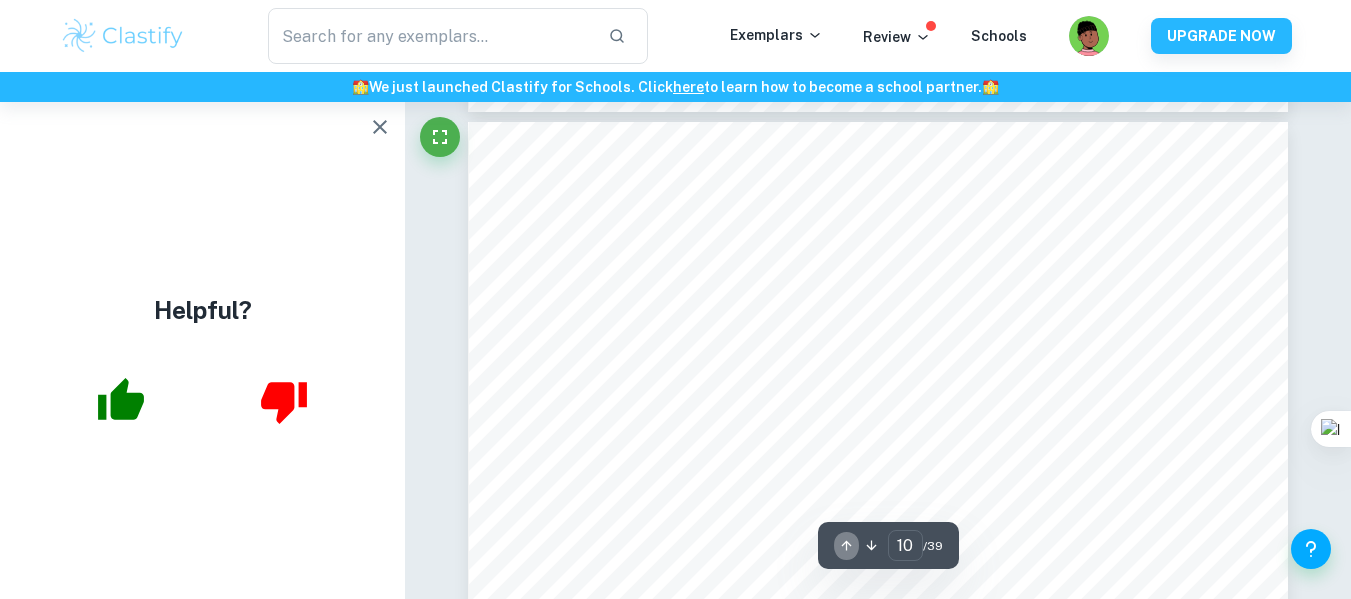 click 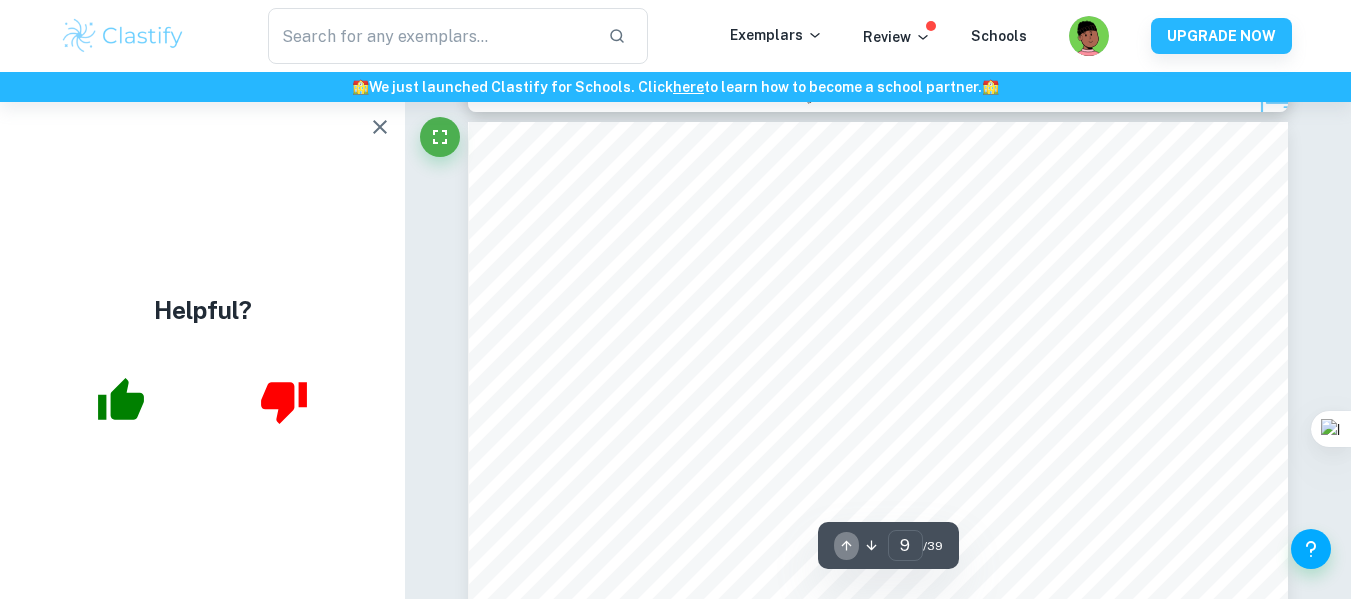 click 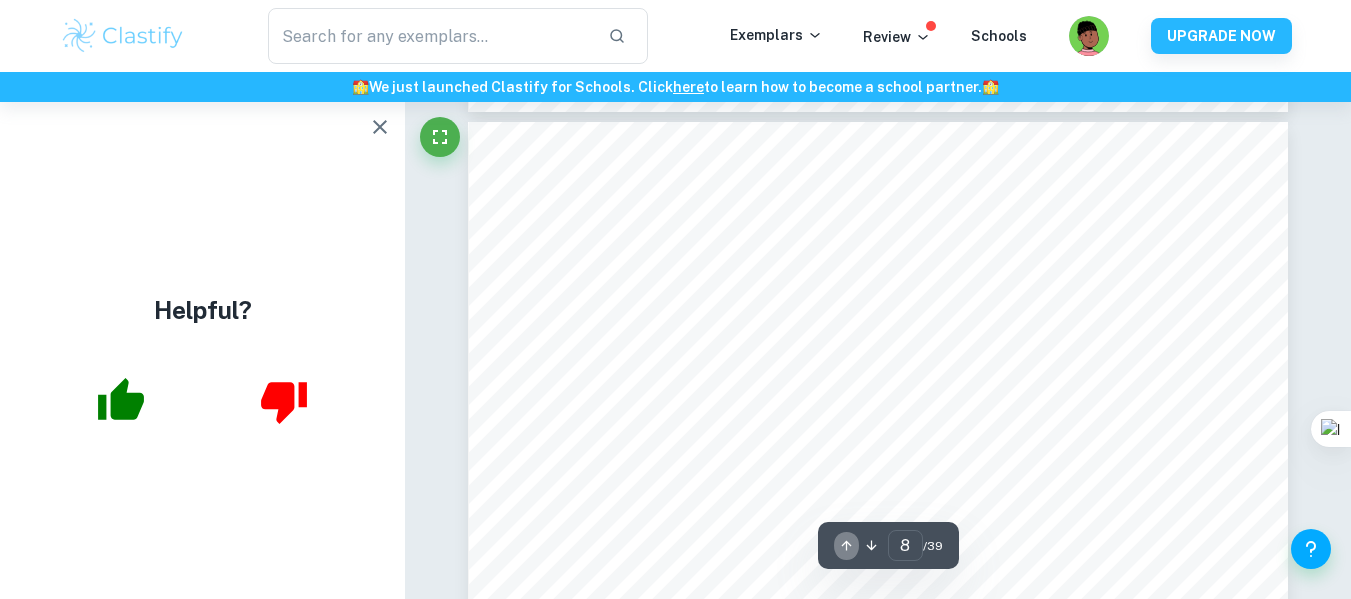 click 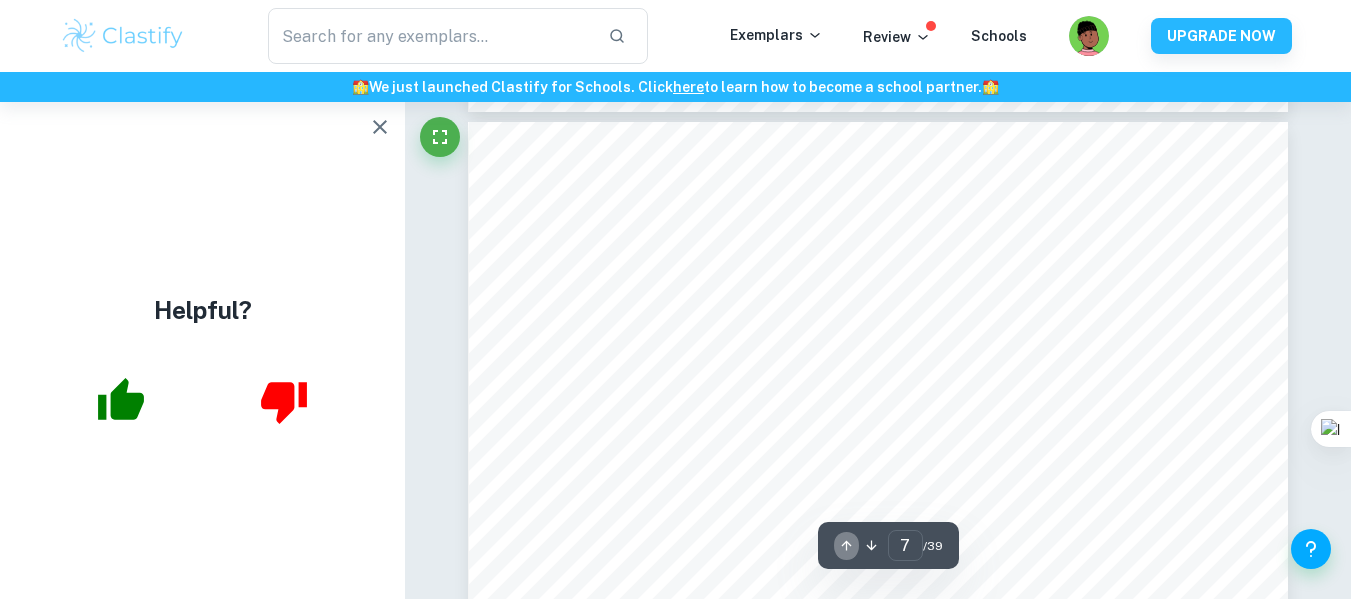 click 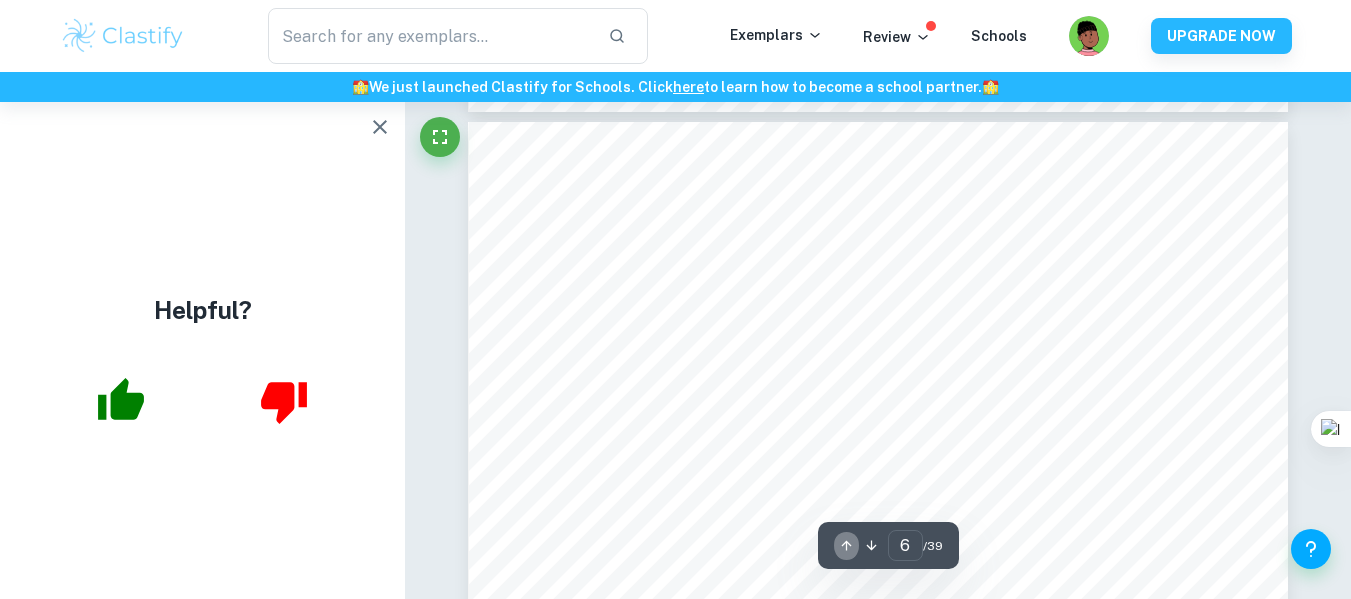 click 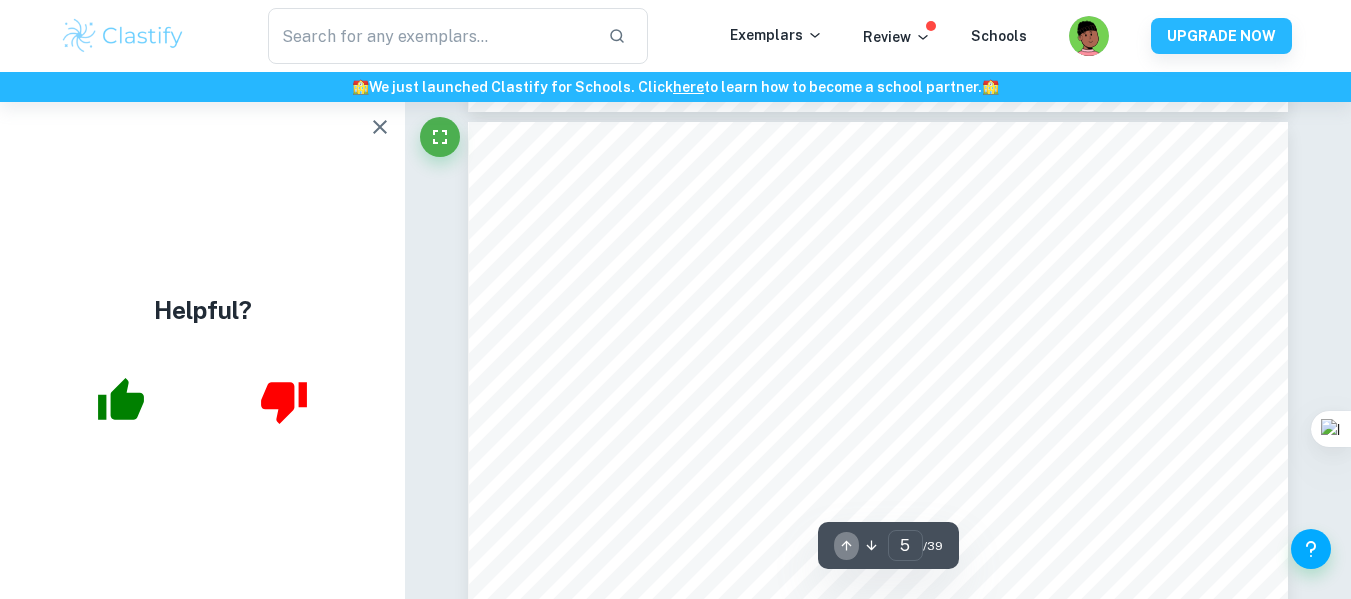 click 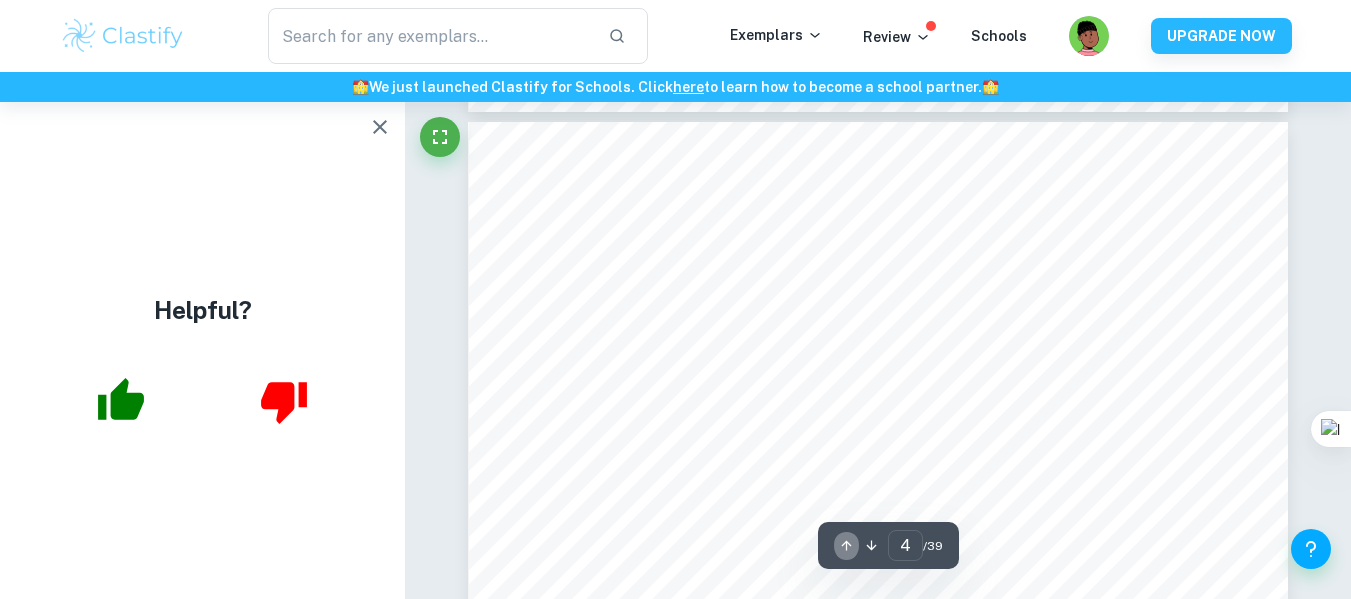 click 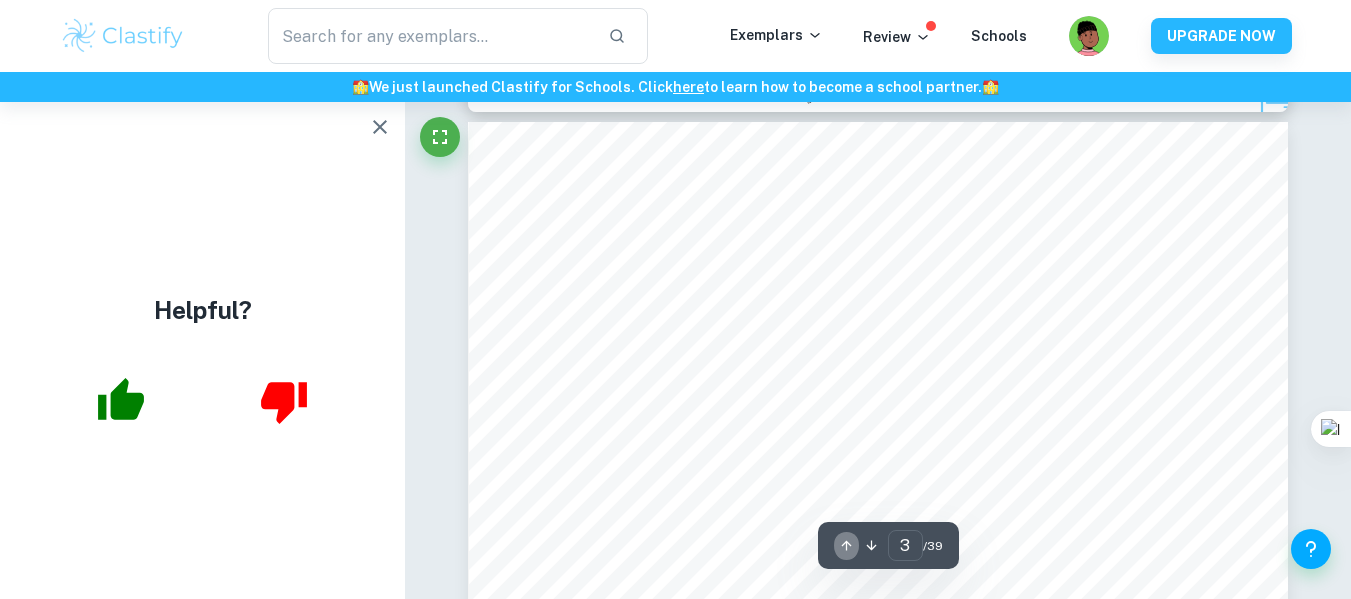 click 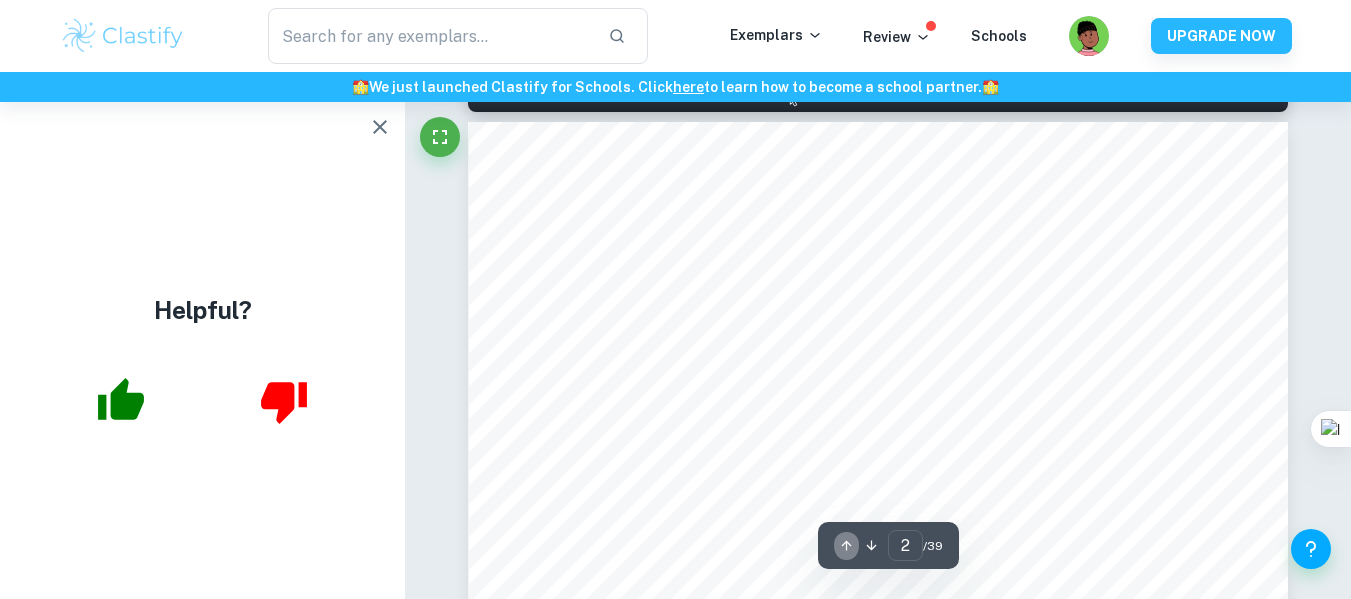 click 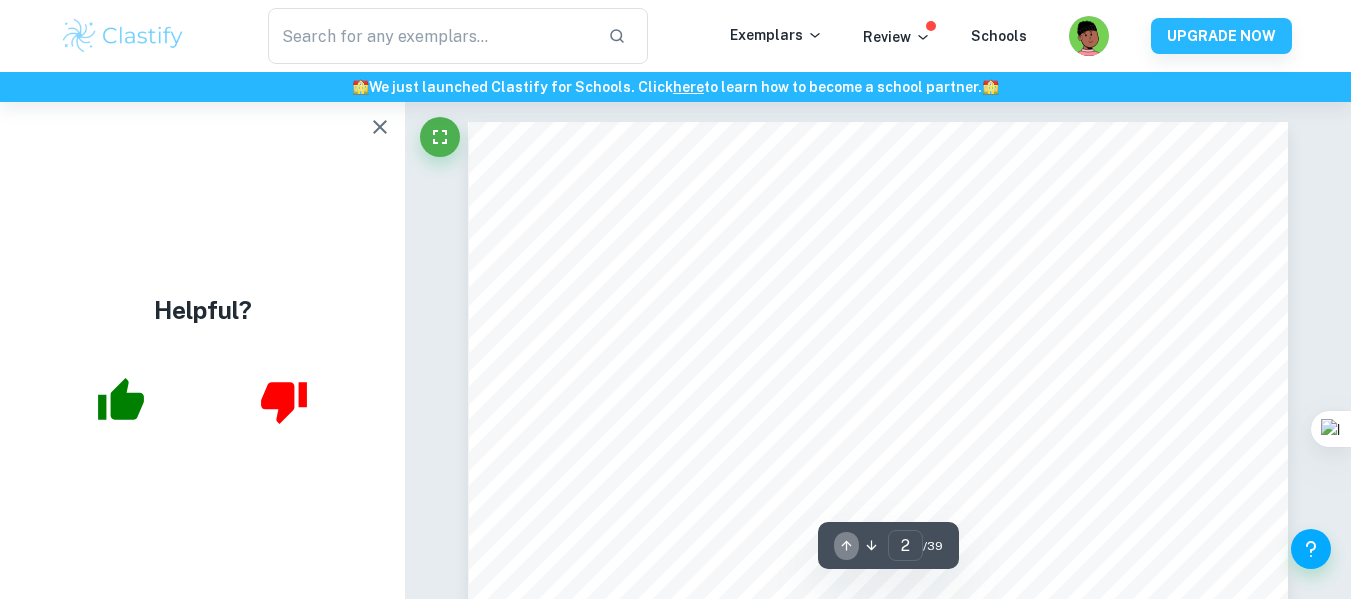type on "1" 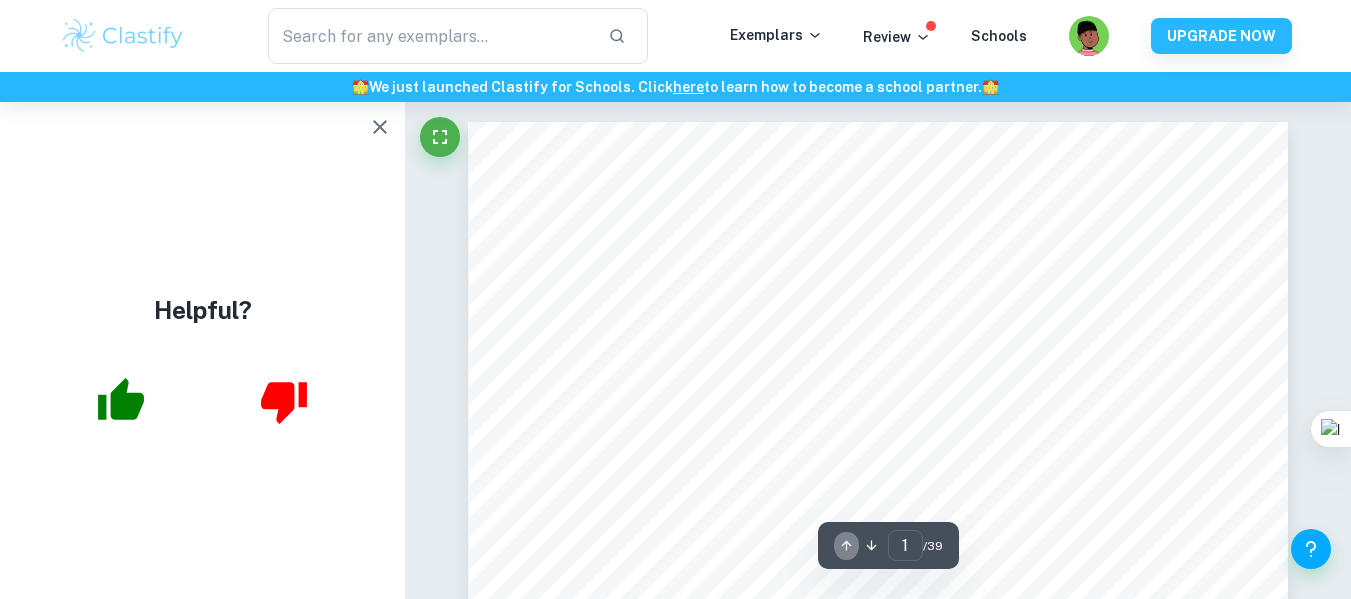 click 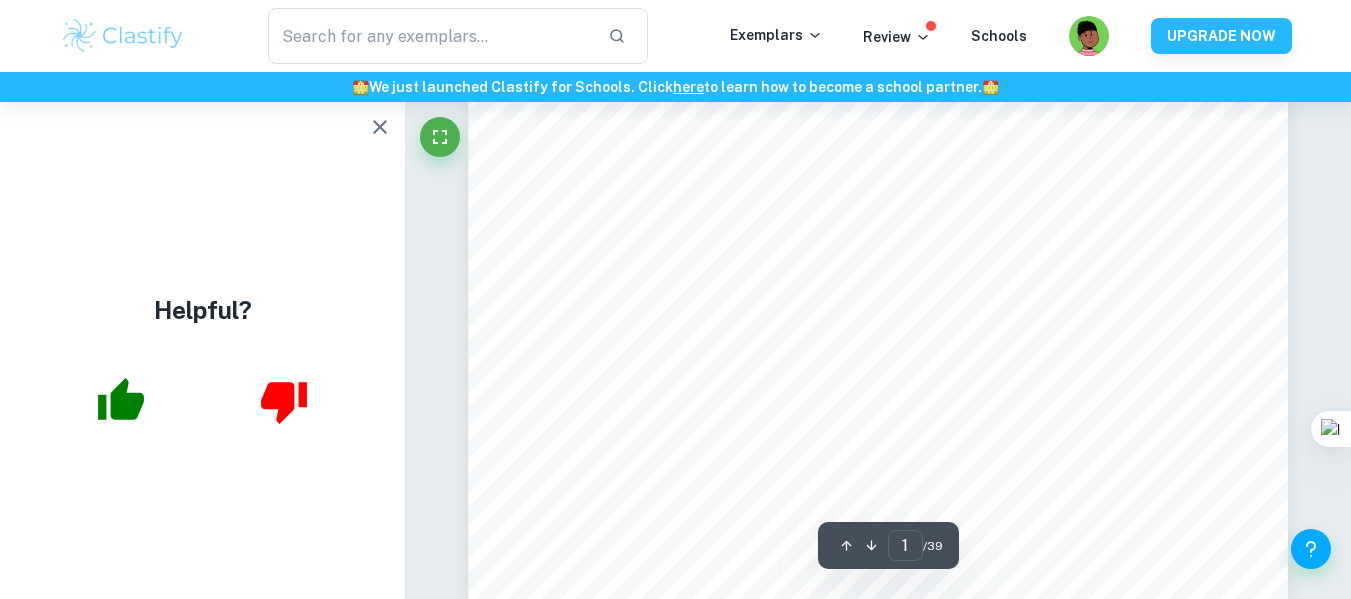 scroll, scrollTop: 244, scrollLeft: 0, axis: vertical 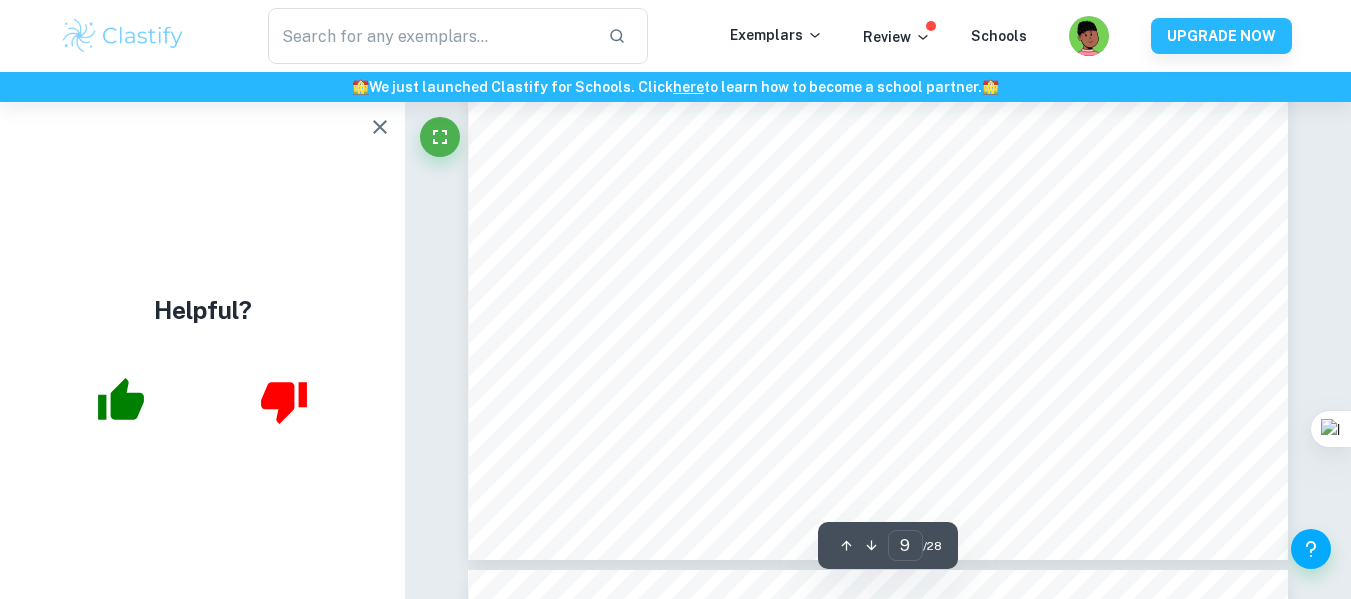 click at bounding box center (202, 401) 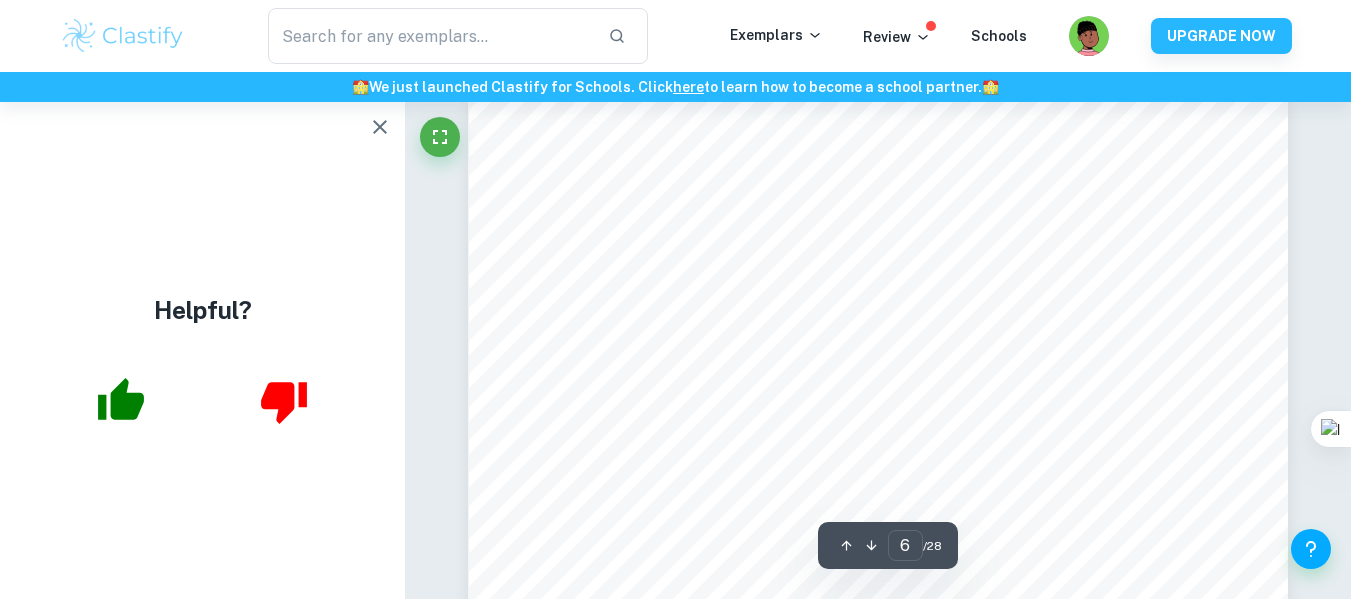 type on "5" 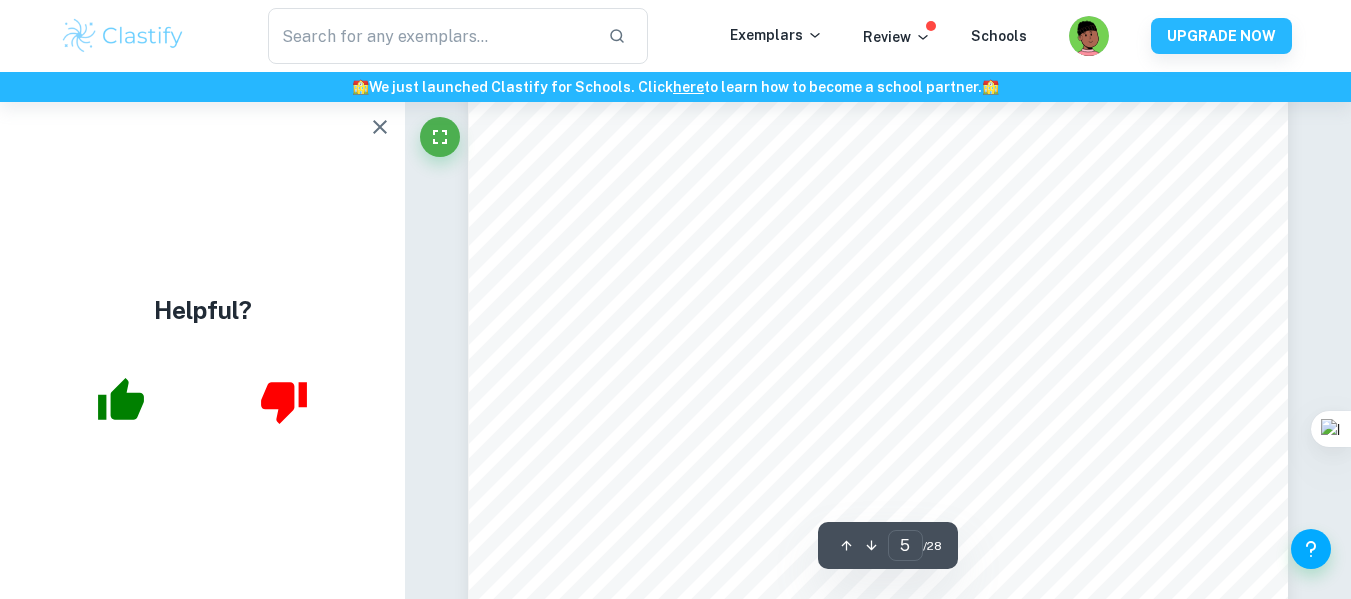 scroll, scrollTop: 5069, scrollLeft: 0, axis: vertical 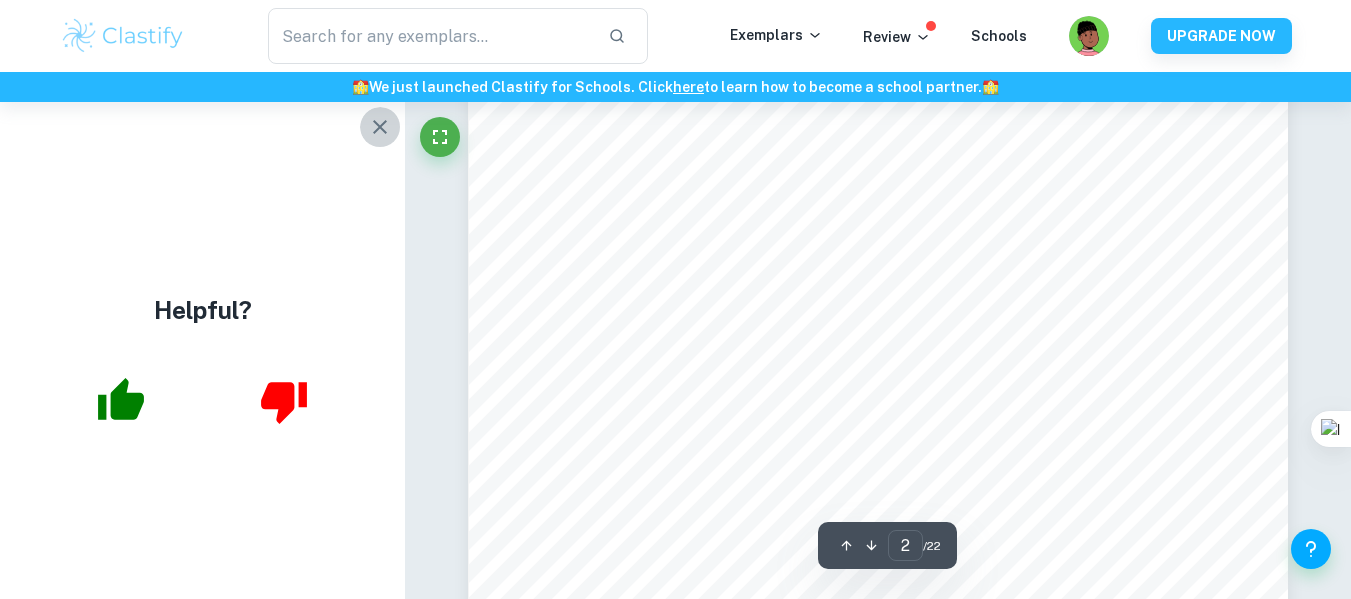 click 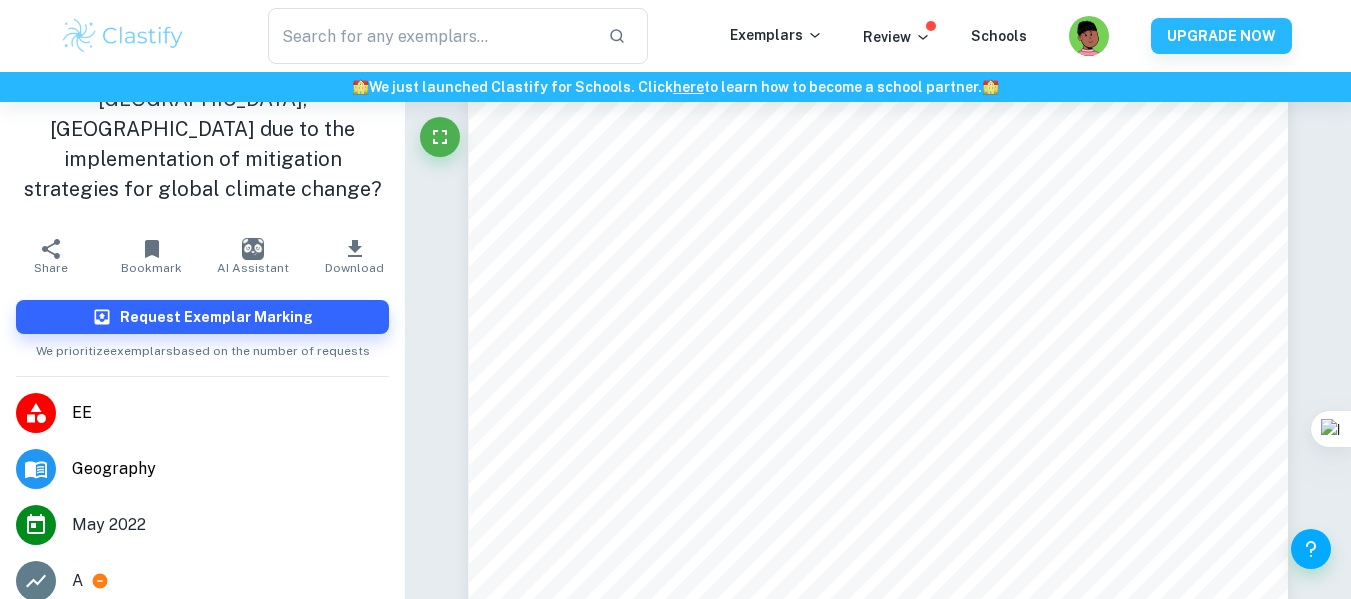 scroll, scrollTop: 232, scrollLeft: 0, axis: vertical 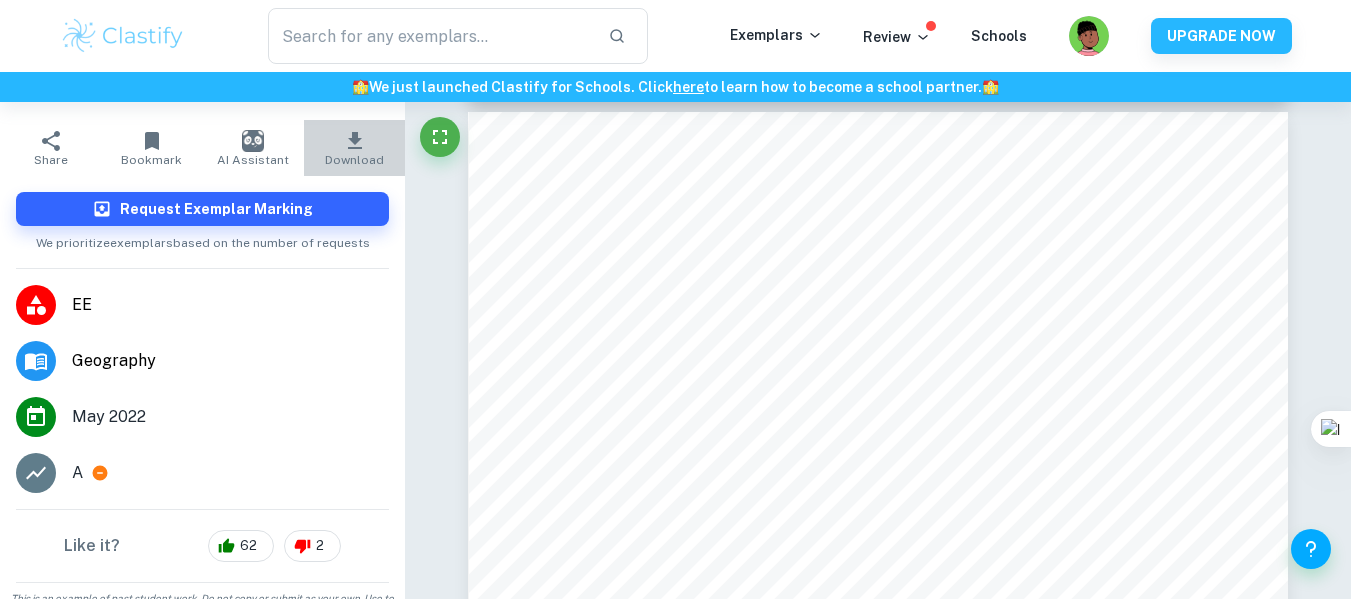 click on "Download" at bounding box center [354, 148] 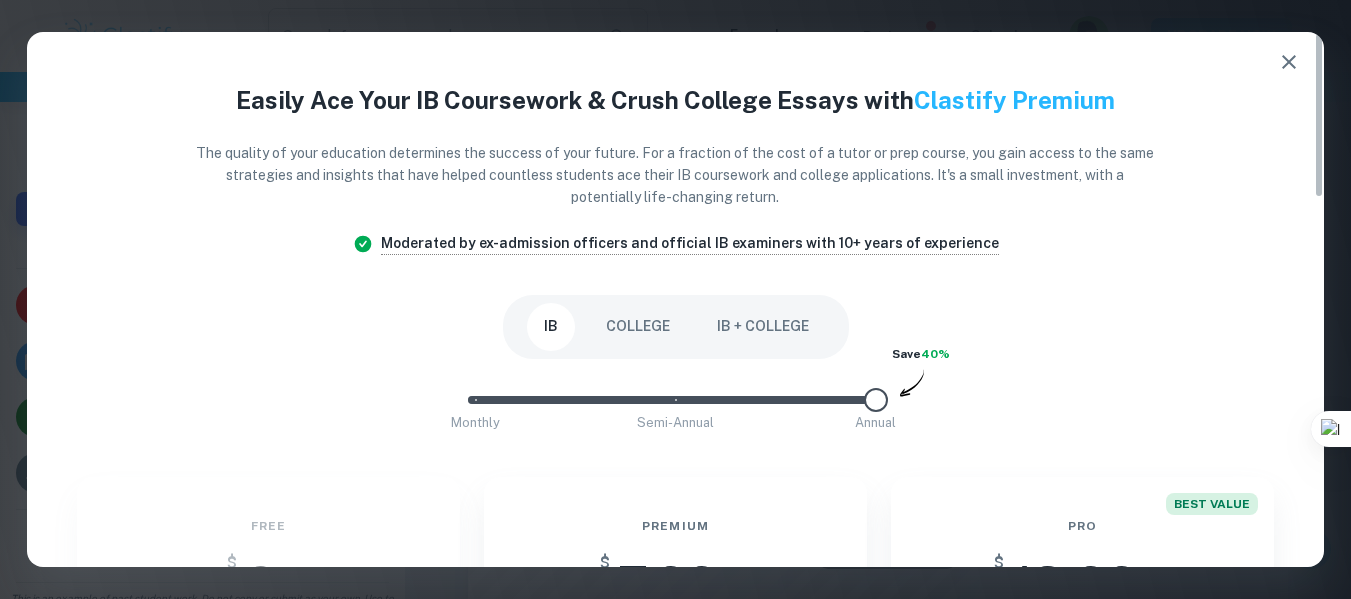 scroll, scrollTop: 9562, scrollLeft: 0, axis: vertical 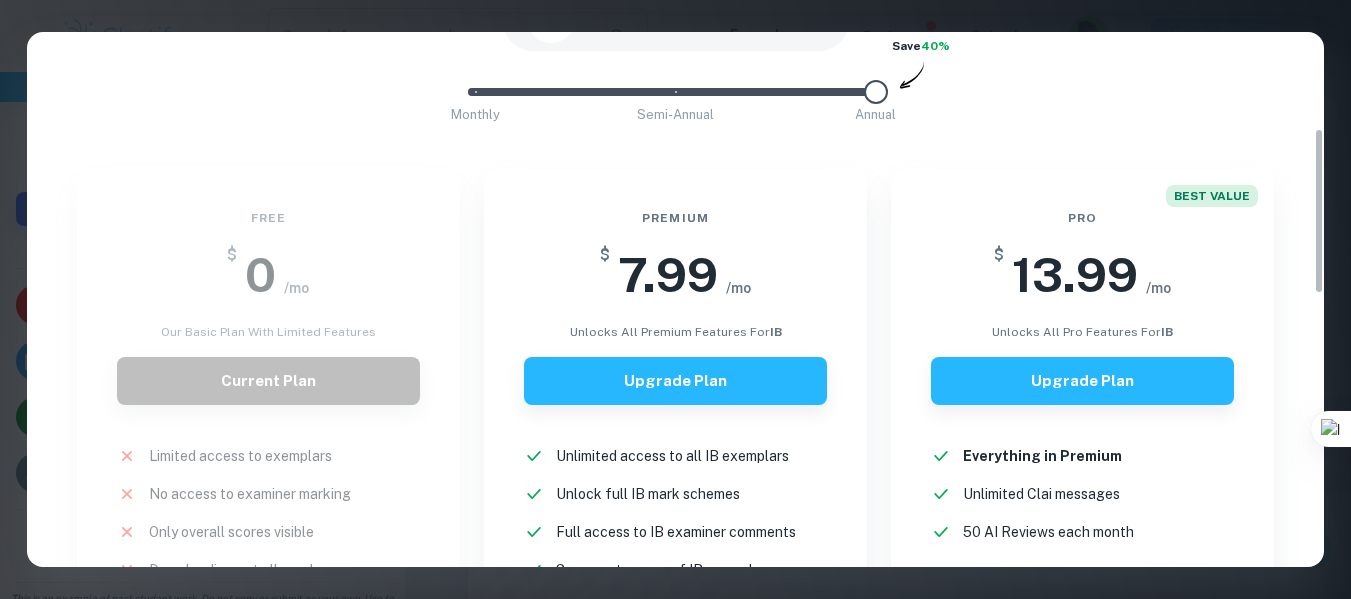 click on "Free $ 0 /mo Our basic plan with limited features Current Plan Limited access to exemplars New! No access to examiner marking New! Only overall scores visible New! Downloading not allowed New! Ads New!" at bounding box center [256, 460] 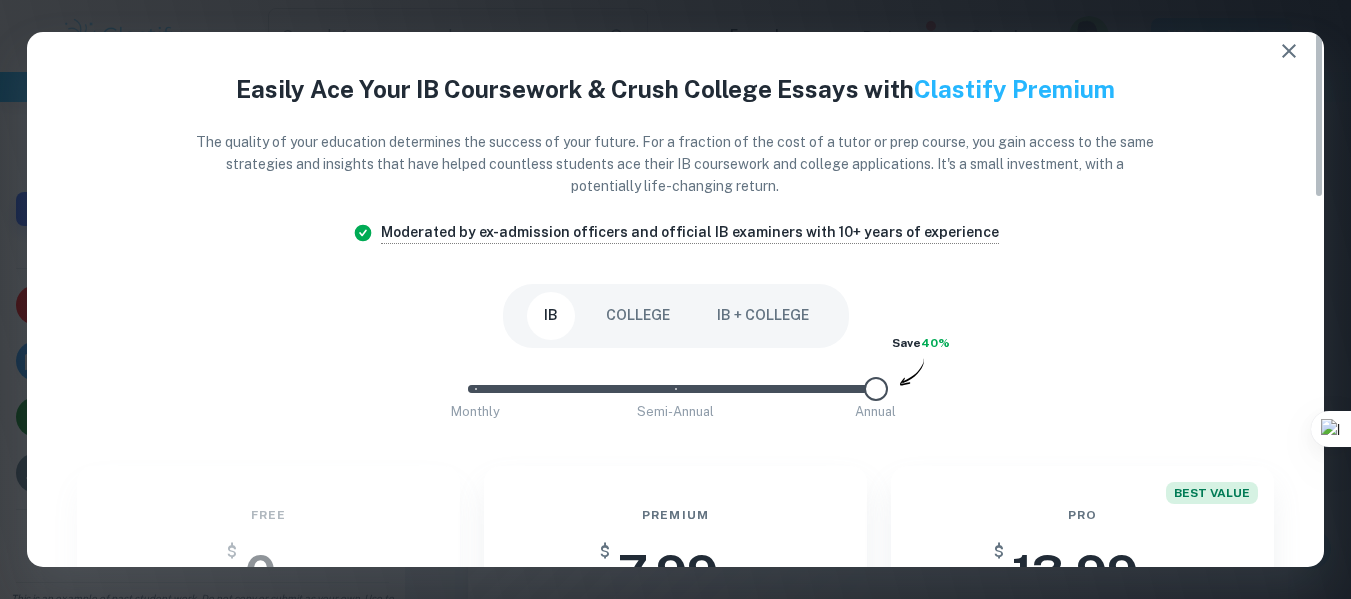 scroll, scrollTop: 0, scrollLeft: 0, axis: both 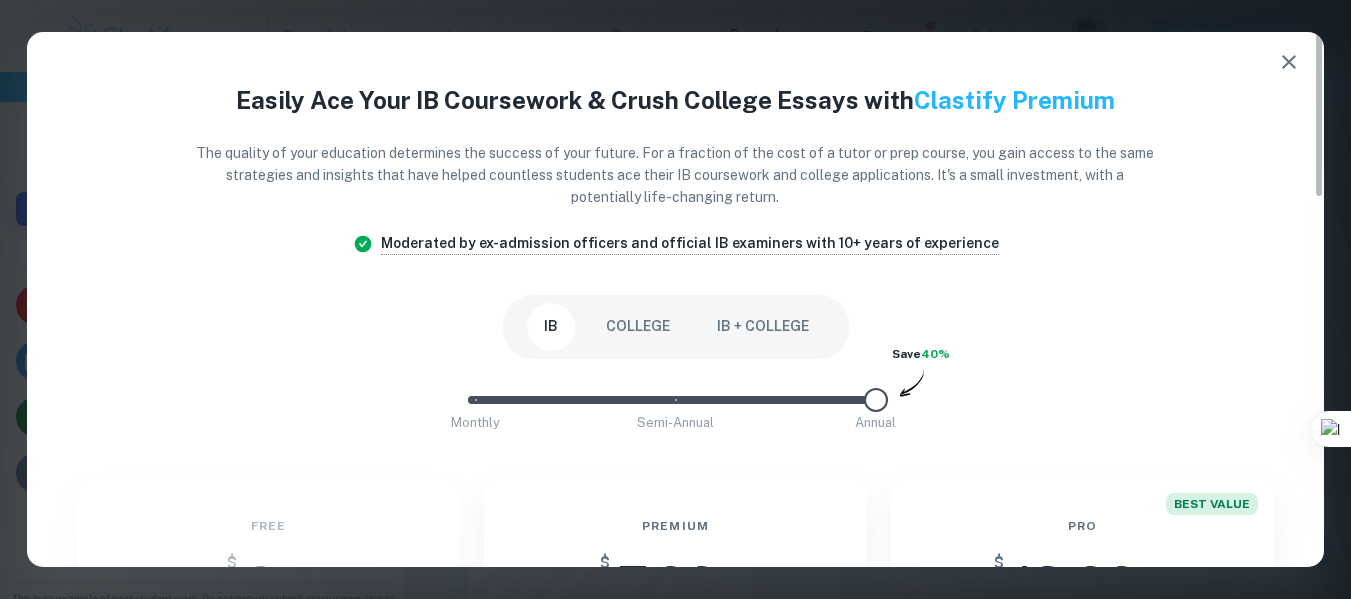 type on "8" 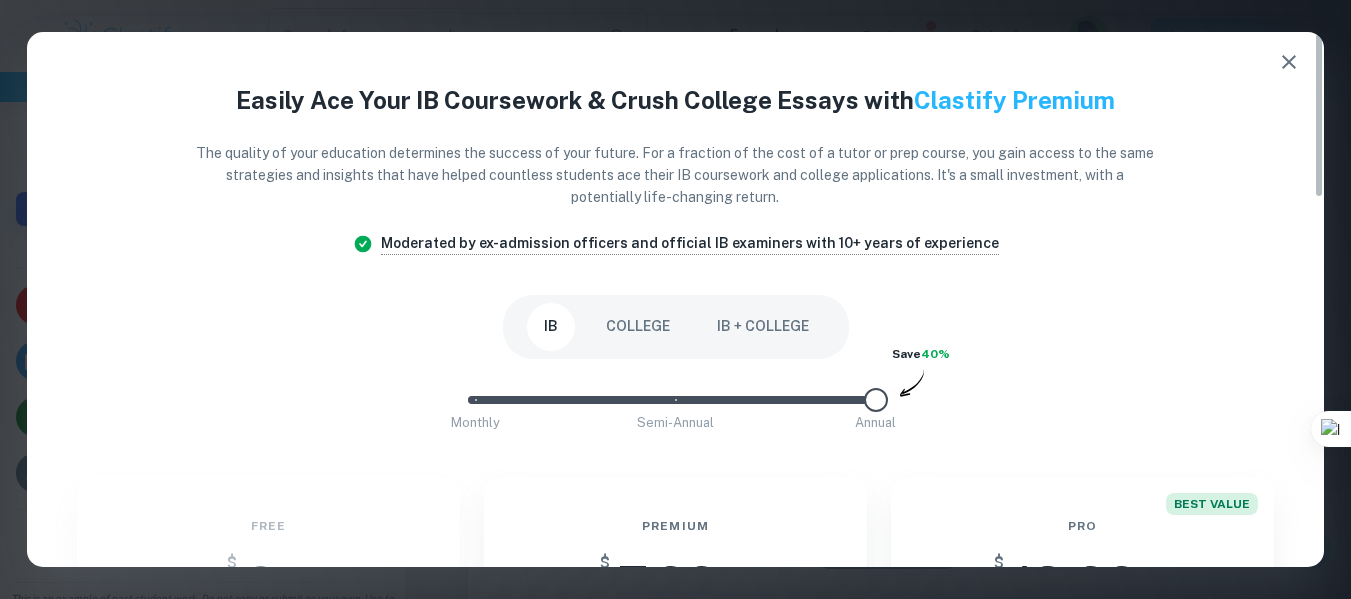 scroll, scrollTop: 9470, scrollLeft: 0, axis: vertical 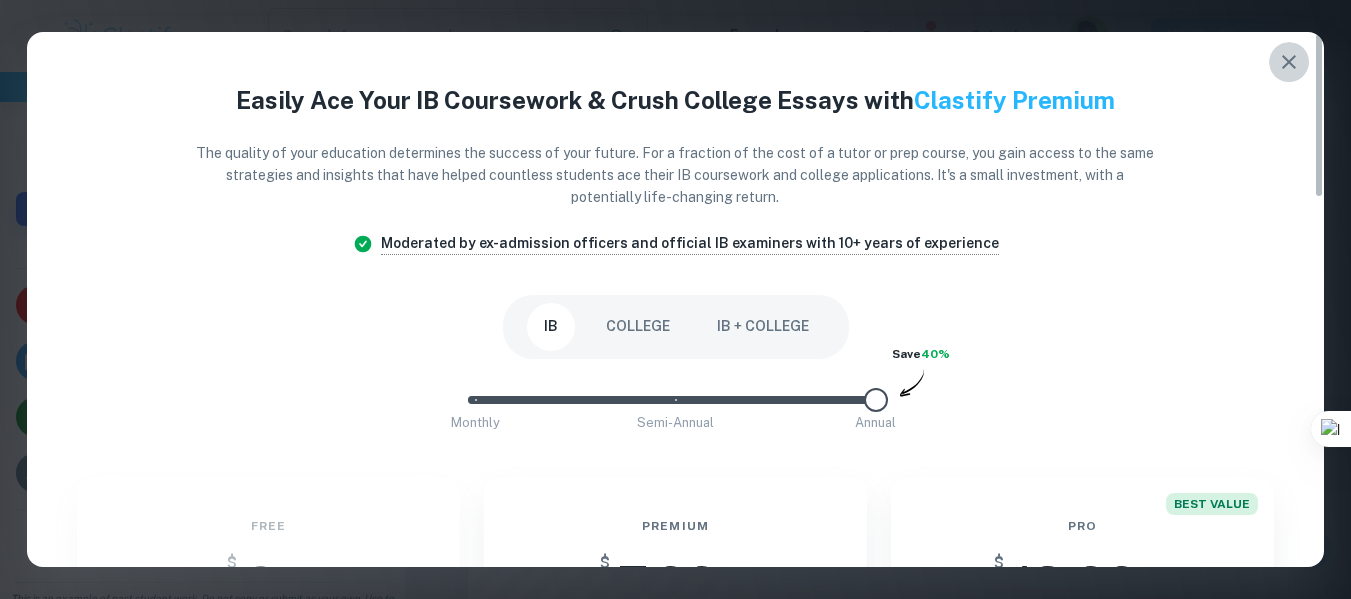 click 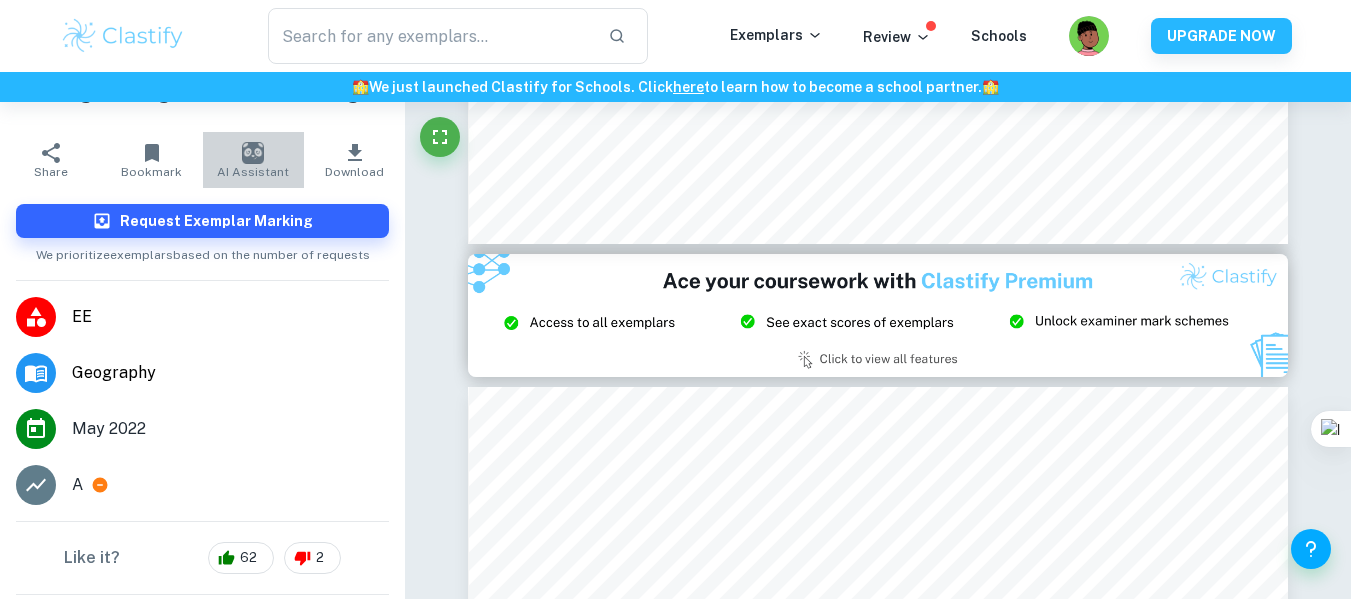 click at bounding box center (253, 153) 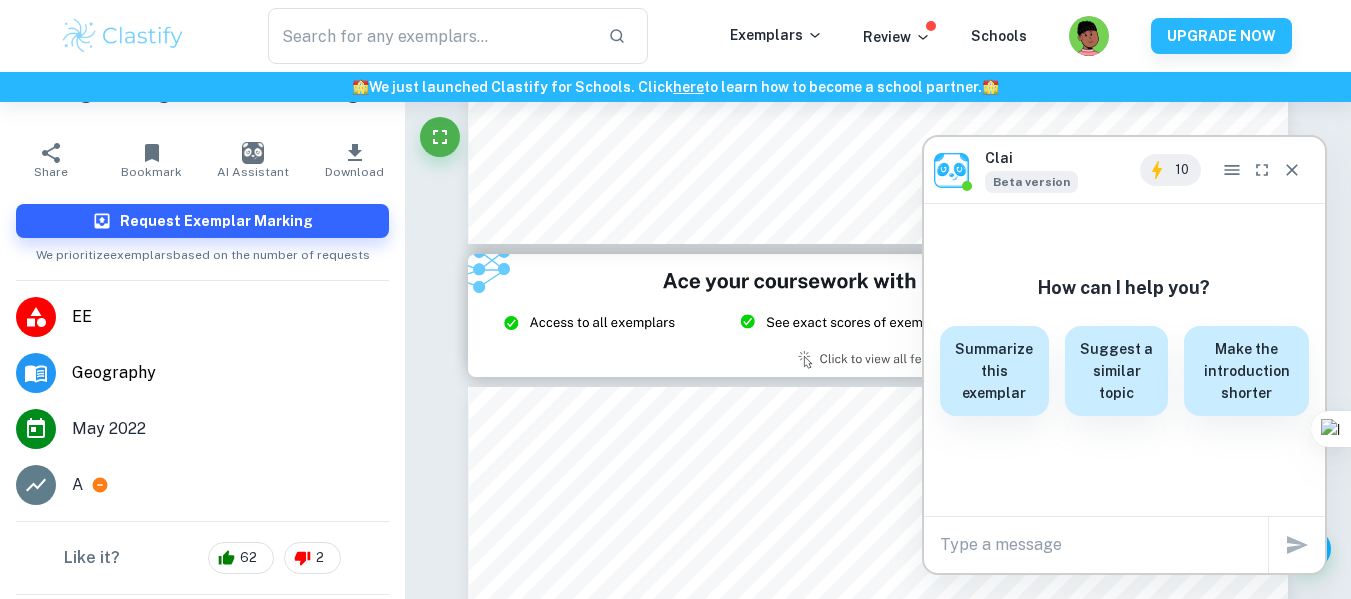 click at bounding box center [1104, 544] 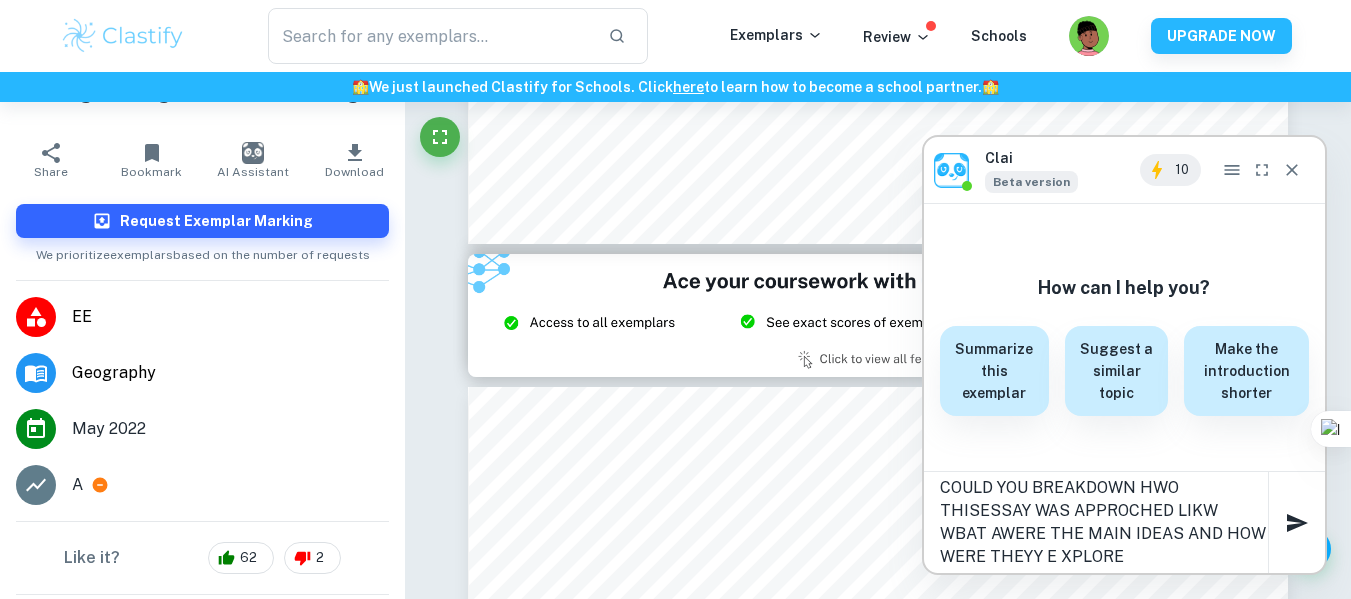 type on "COULD YOU BREAKDOWN HWO THISESSAY WAS APPROCHED LIKW WBAT AWERE THE MAIN IDEAS AND HOW WERE THEYY E XPLORED" 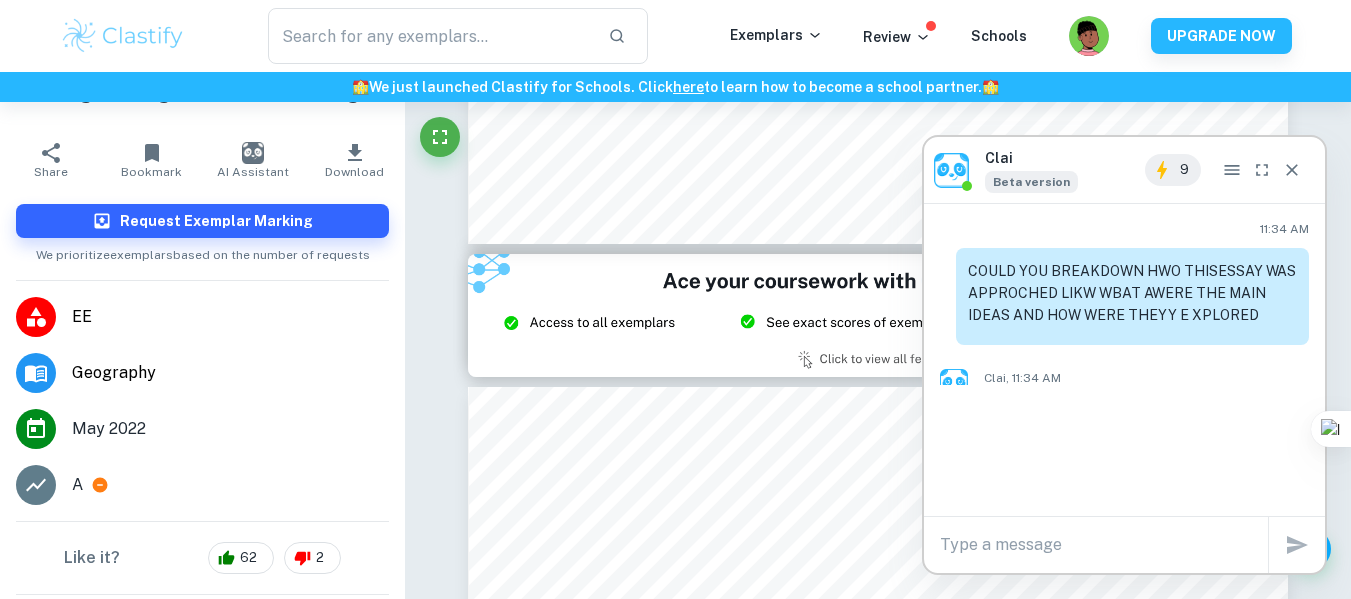 scroll, scrollTop: 0, scrollLeft: 0, axis: both 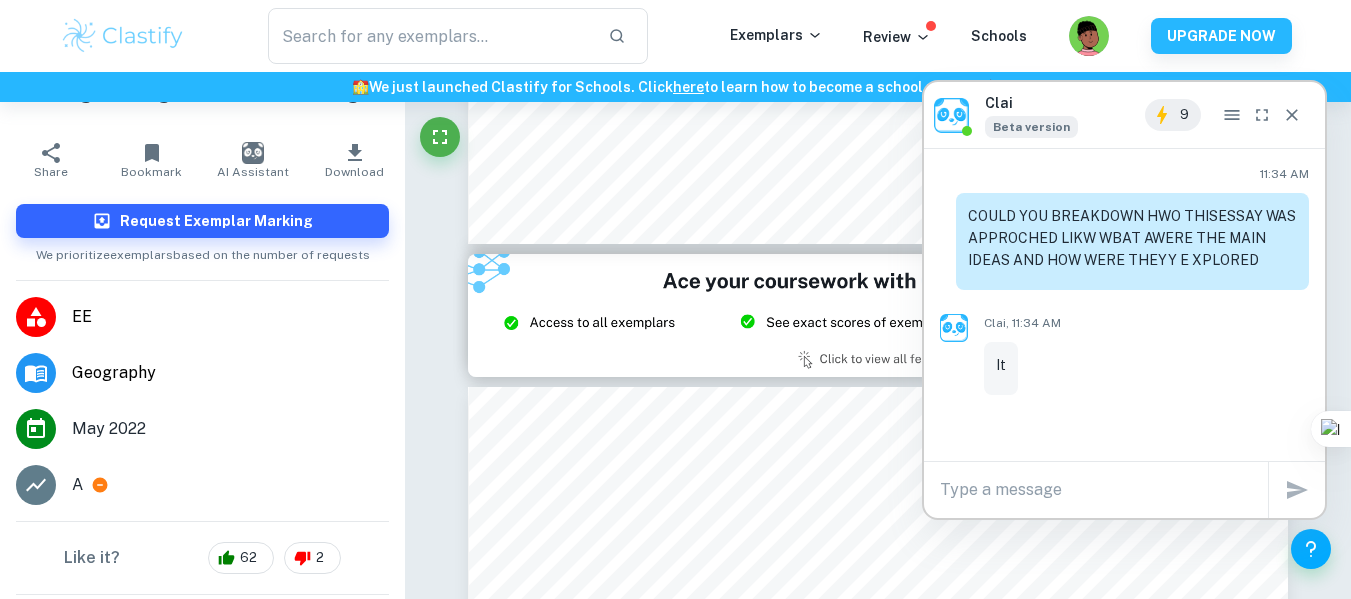 drag, startPoint x: 1092, startPoint y: 162, endPoint x: 1196, endPoint y: 317, distance: 186.65744 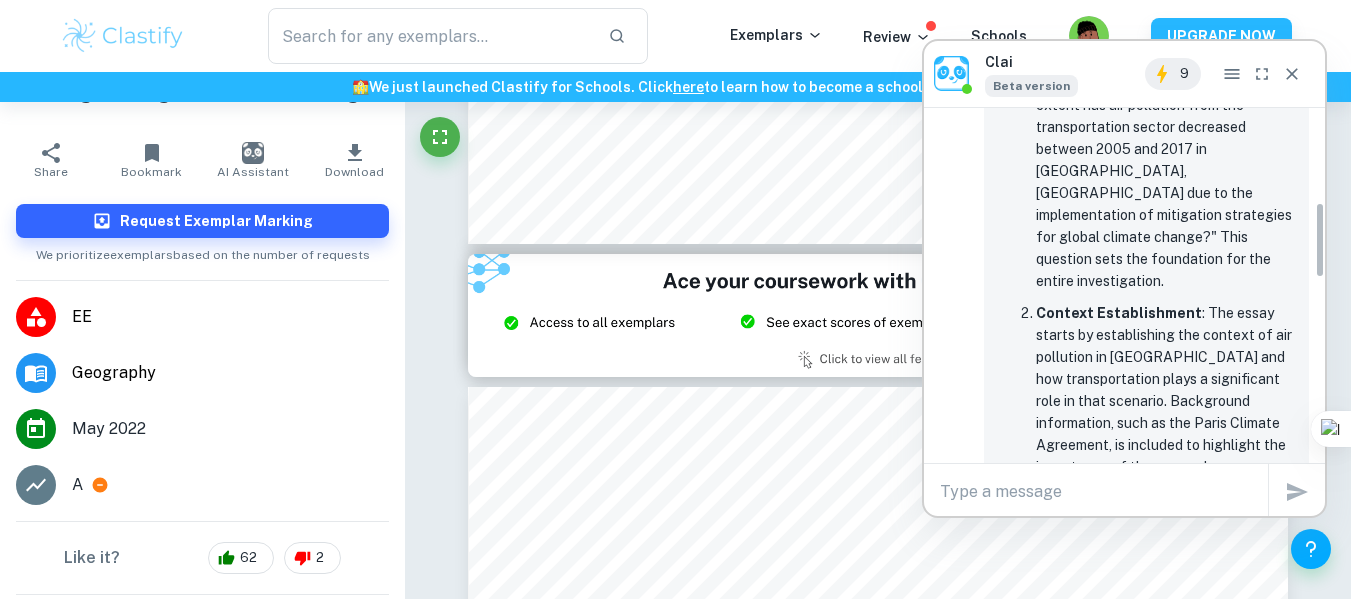 scroll, scrollTop: 441, scrollLeft: 0, axis: vertical 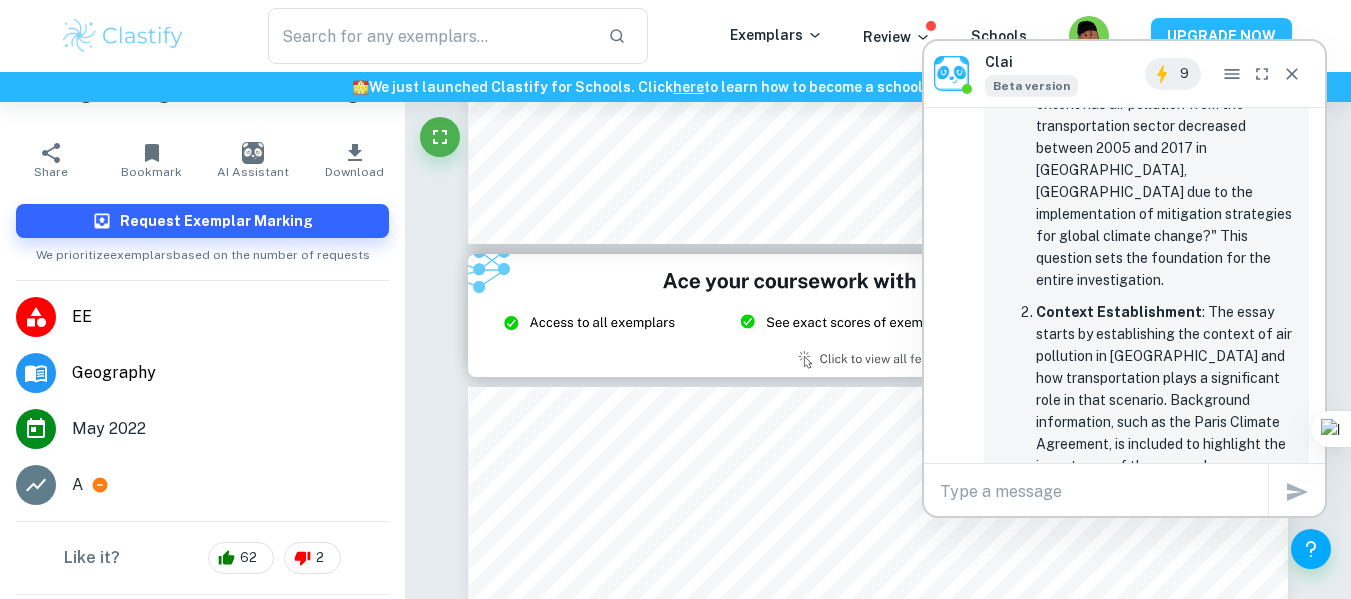 click at bounding box center (1104, 491) 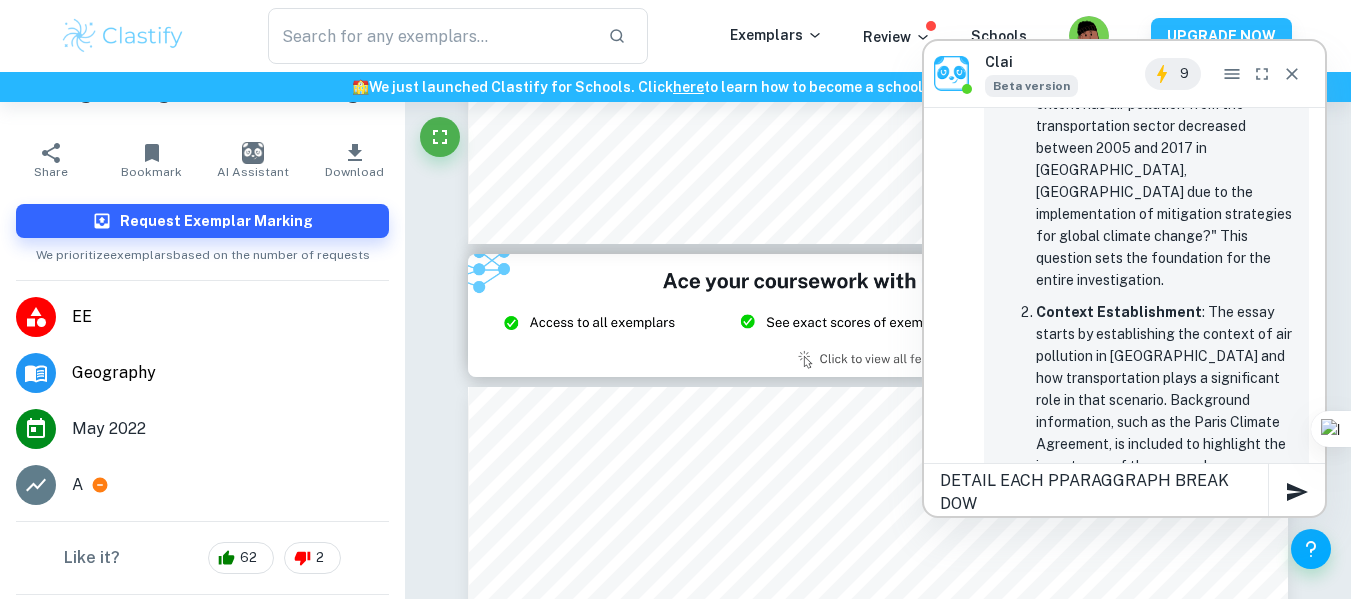 type on "DETAIL EACH PPARAGGRAPH BREAK DOWN" 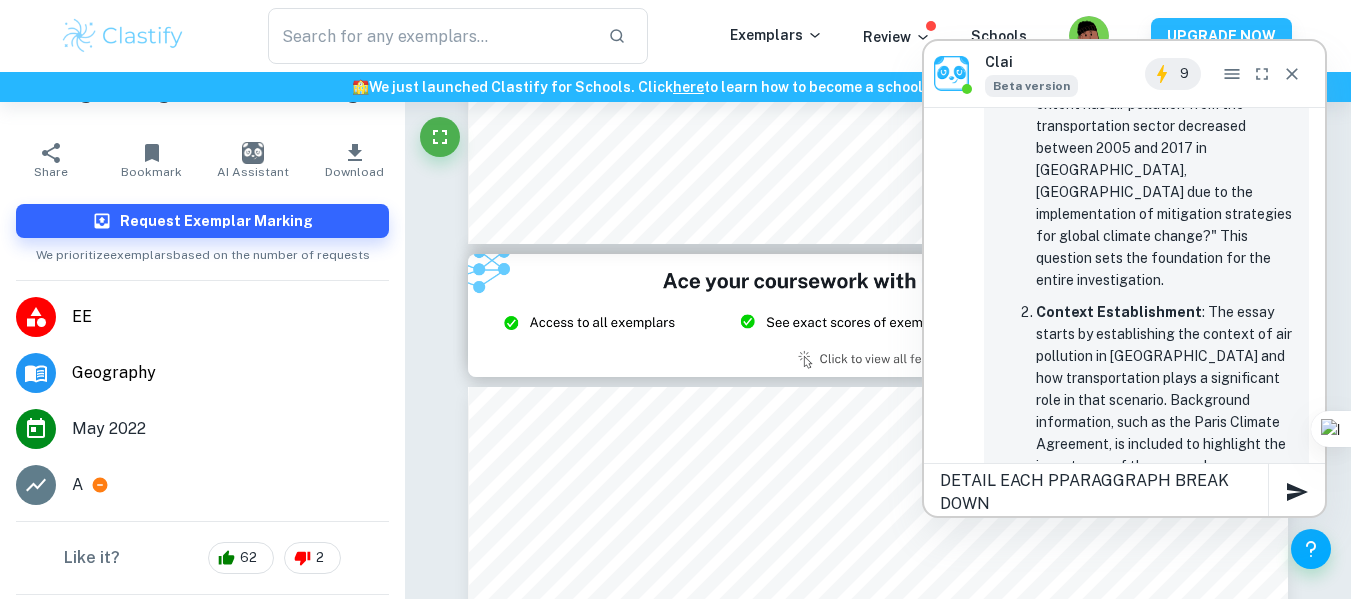 type 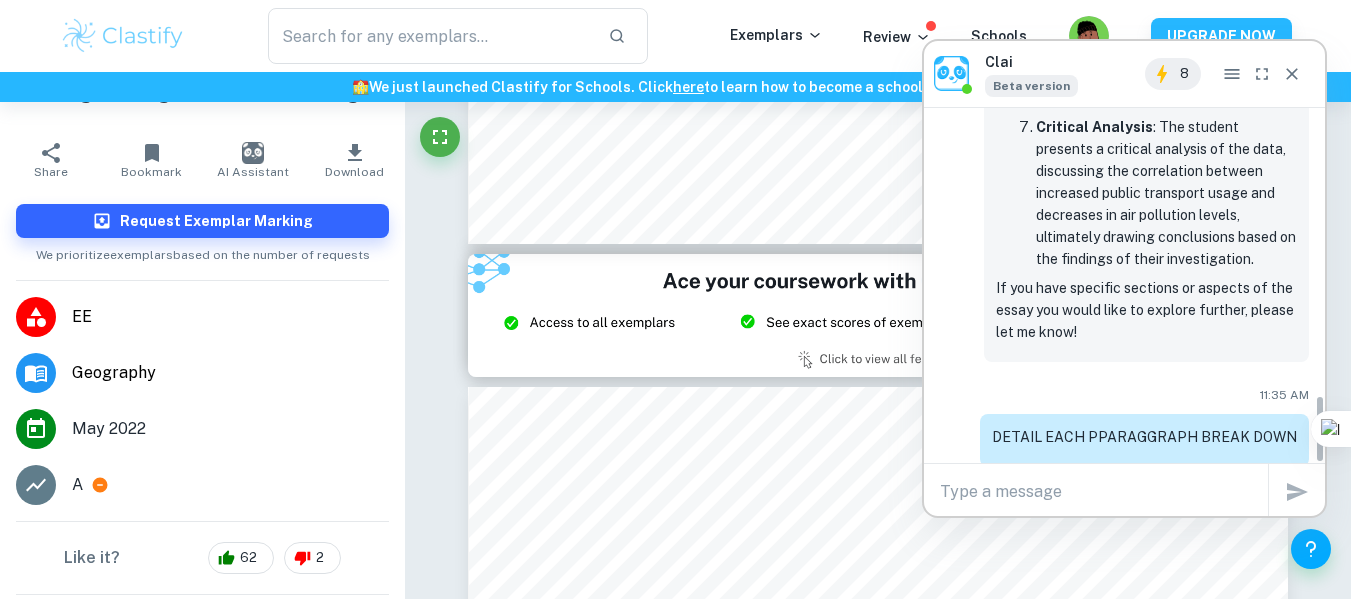 scroll, scrollTop: 1488, scrollLeft: 0, axis: vertical 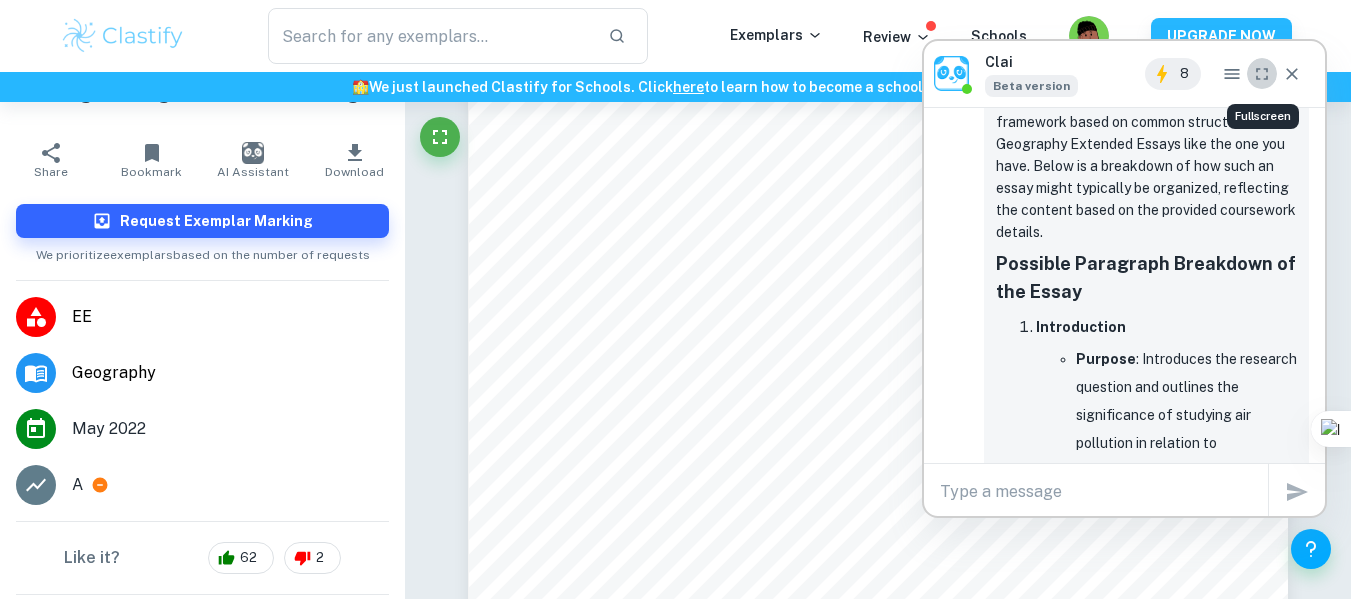 click 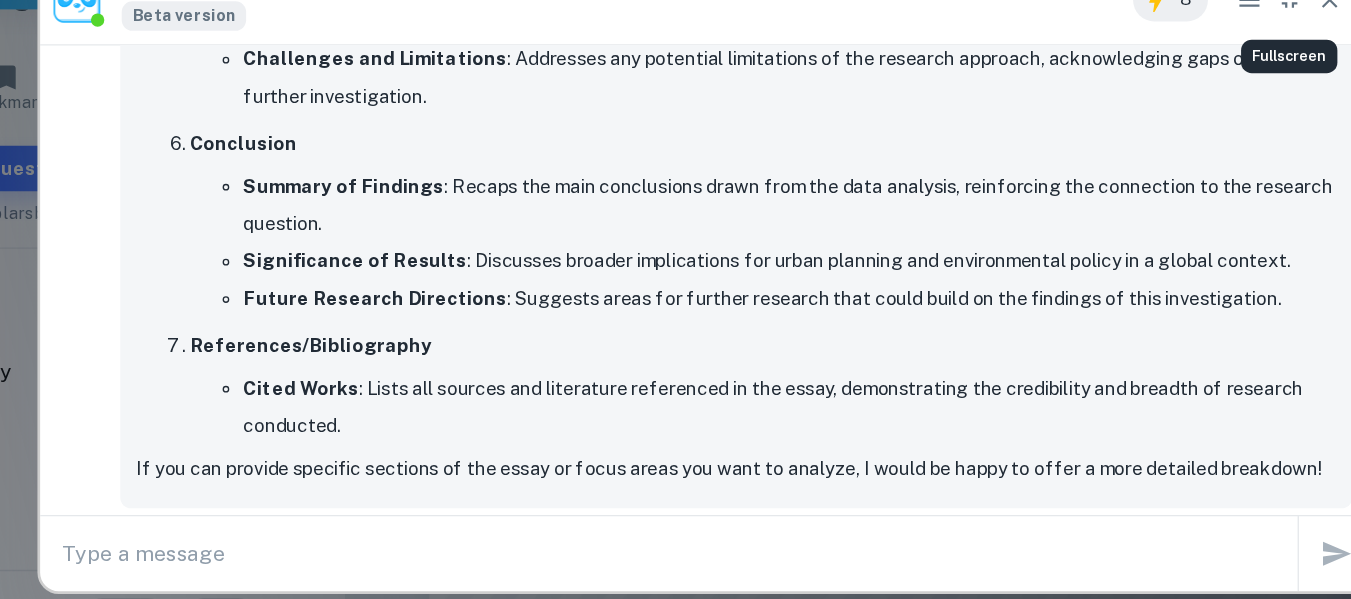 scroll, scrollTop: 1690, scrollLeft: 0, axis: vertical 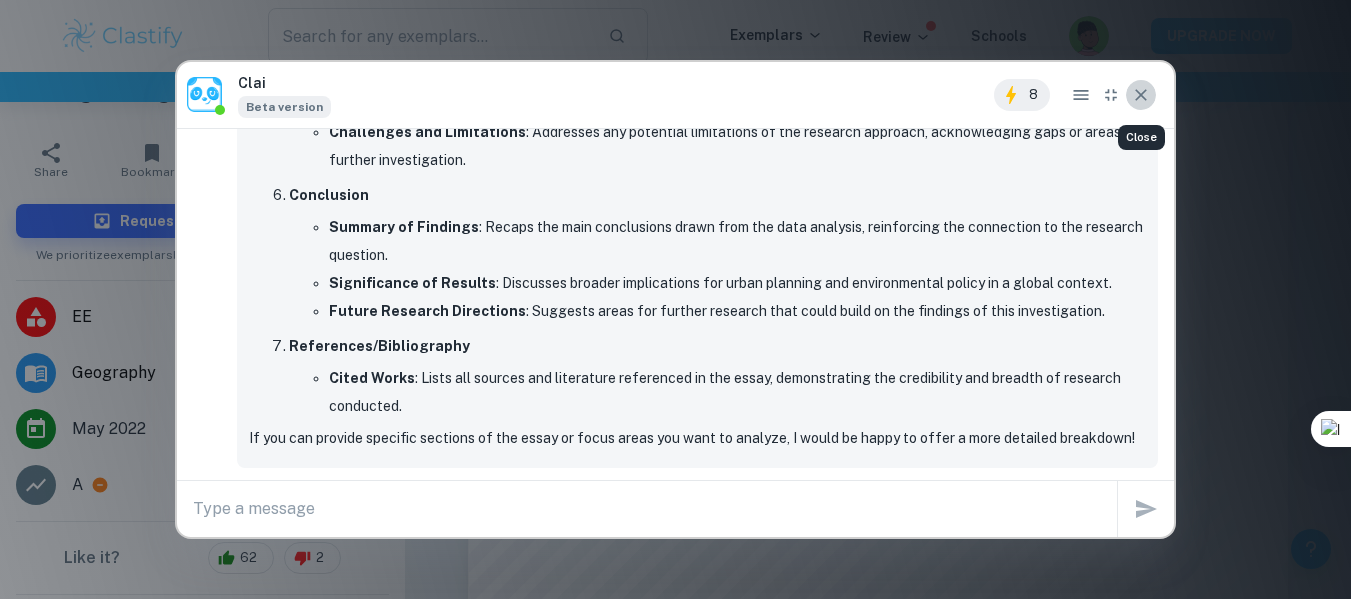 click at bounding box center (1141, 95) 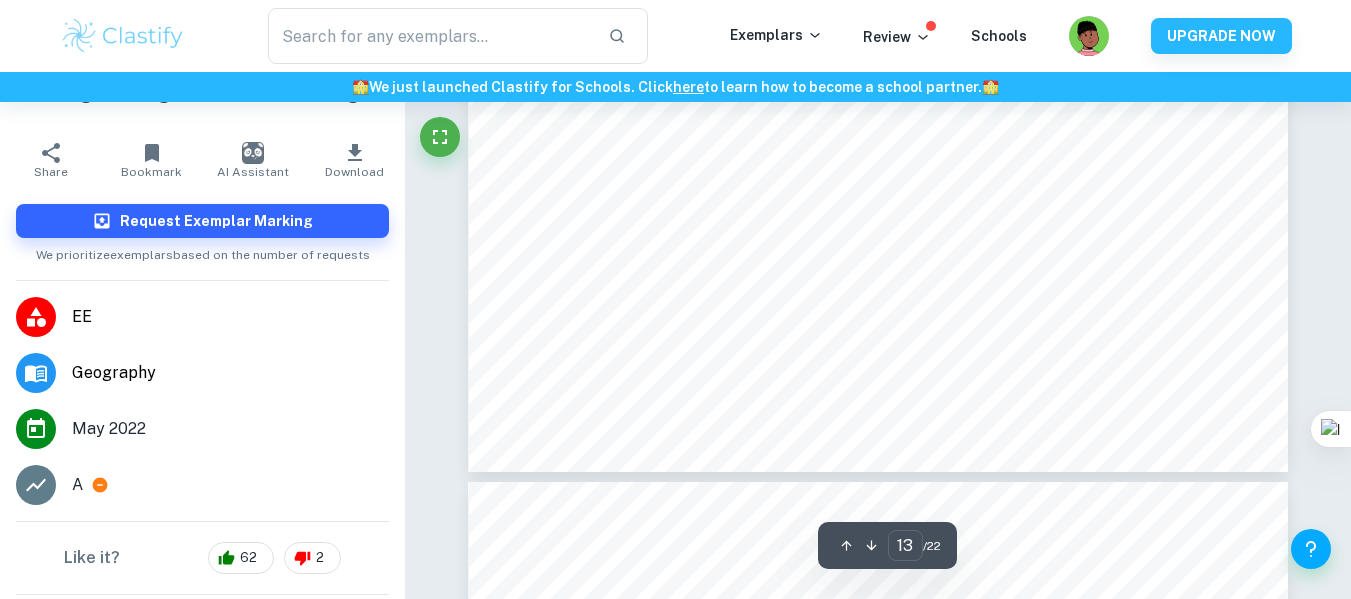 scroll, scrollTop: 15211, scrollLeft: 0, axis: vertical 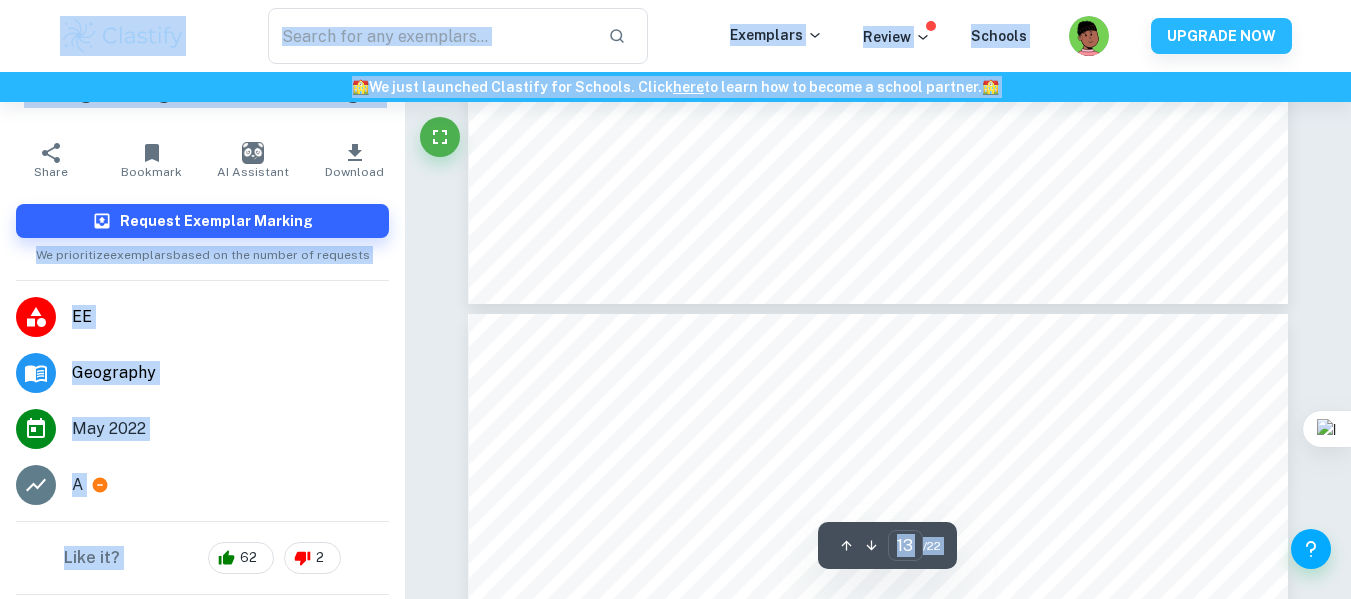 type on "12" 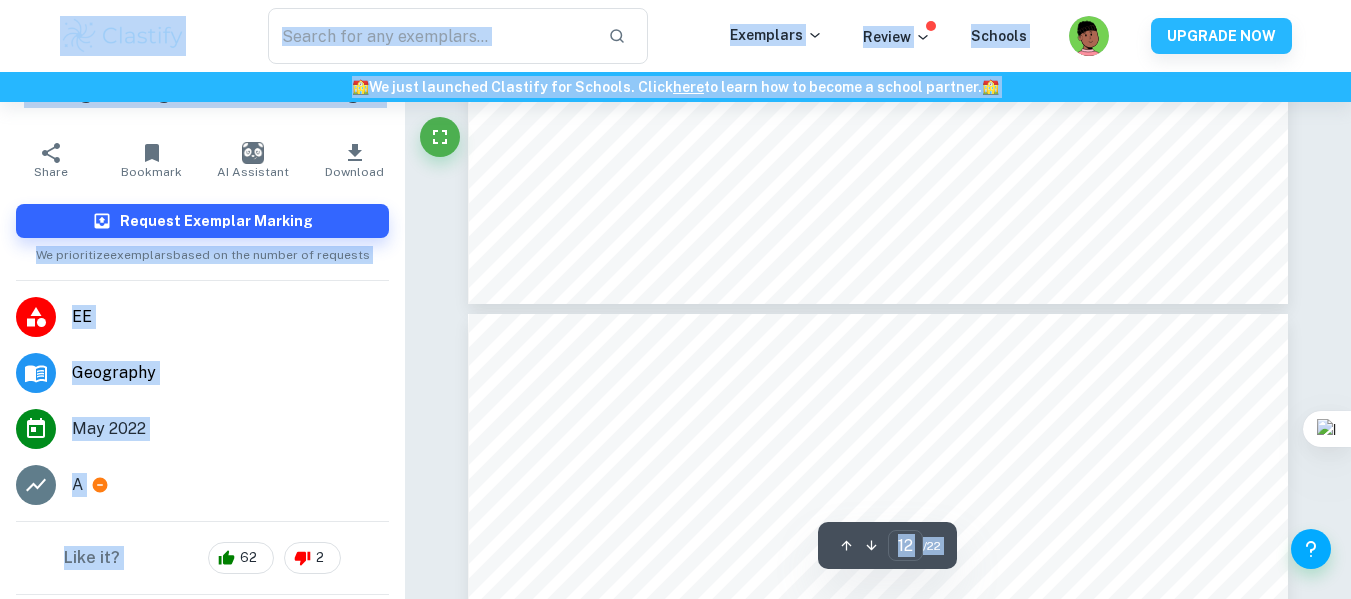 scroll, scrollTop: 13364, scrollLeft: 0, axis: vertical 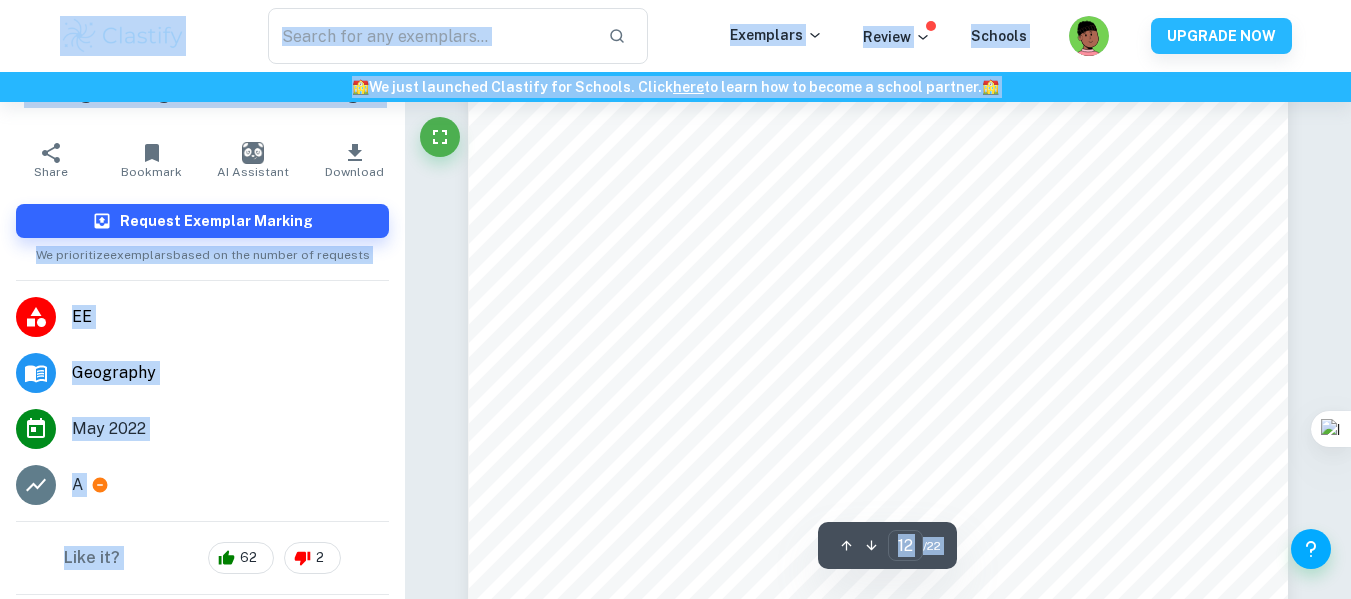 click on "Geography" at bounding box center (202, 373) 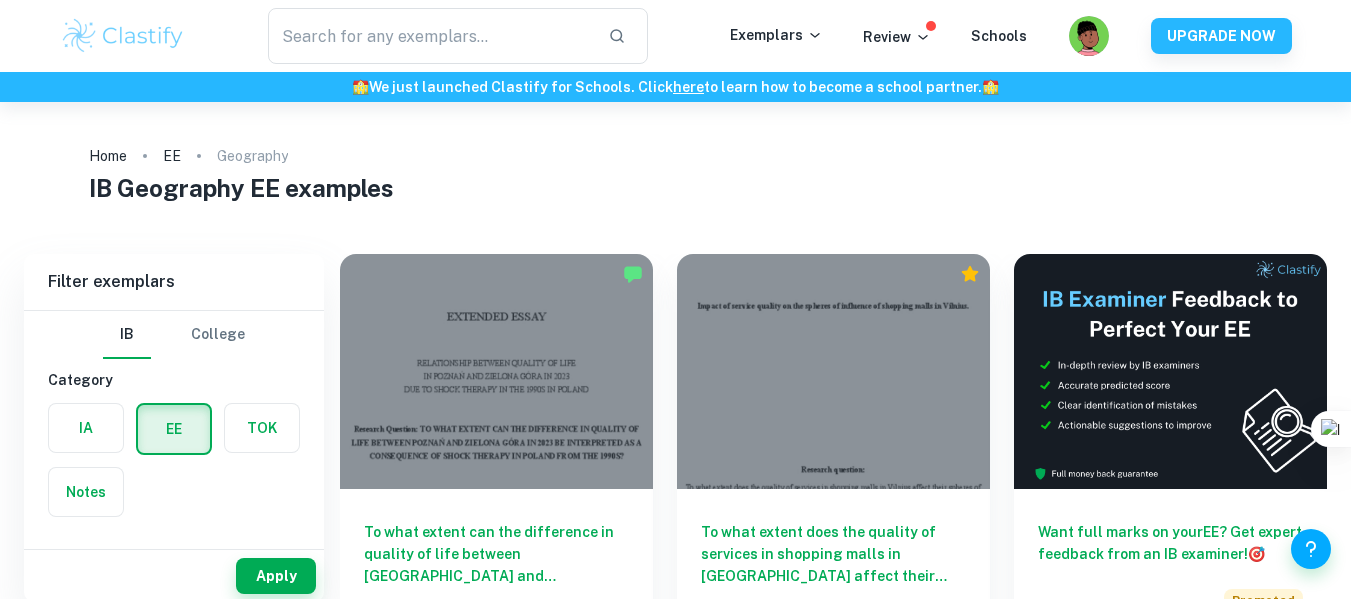 scroll, scrollTop: 8, scrollLeft: 0, axis: vertical 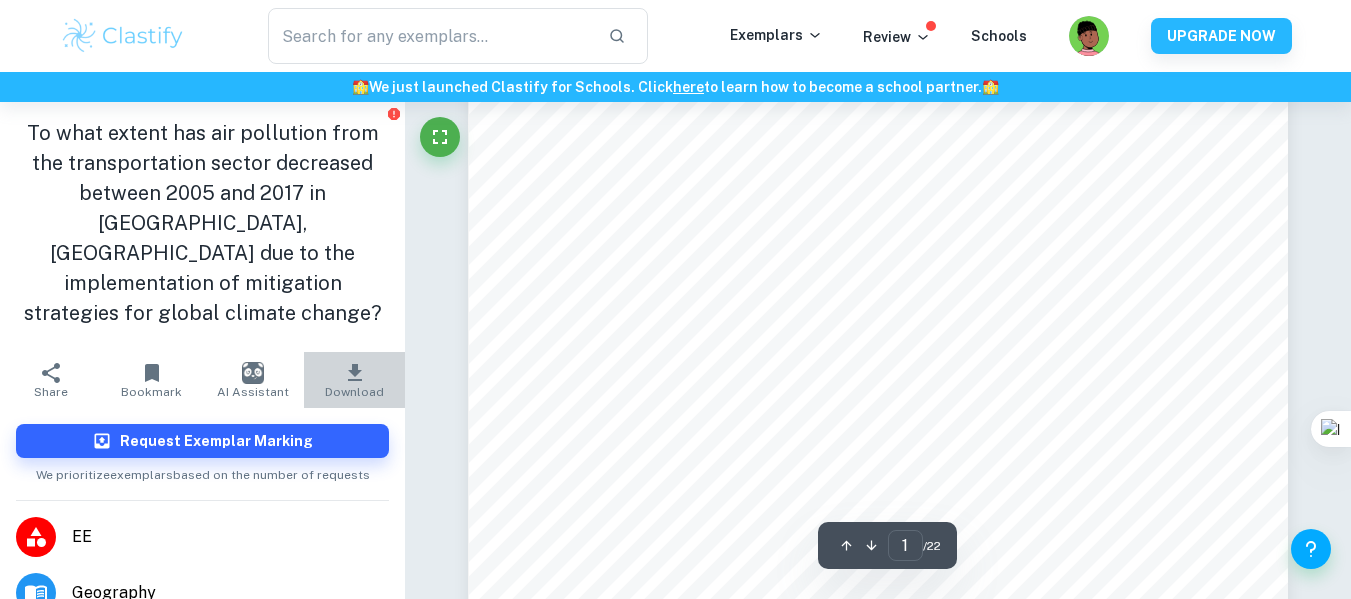 click 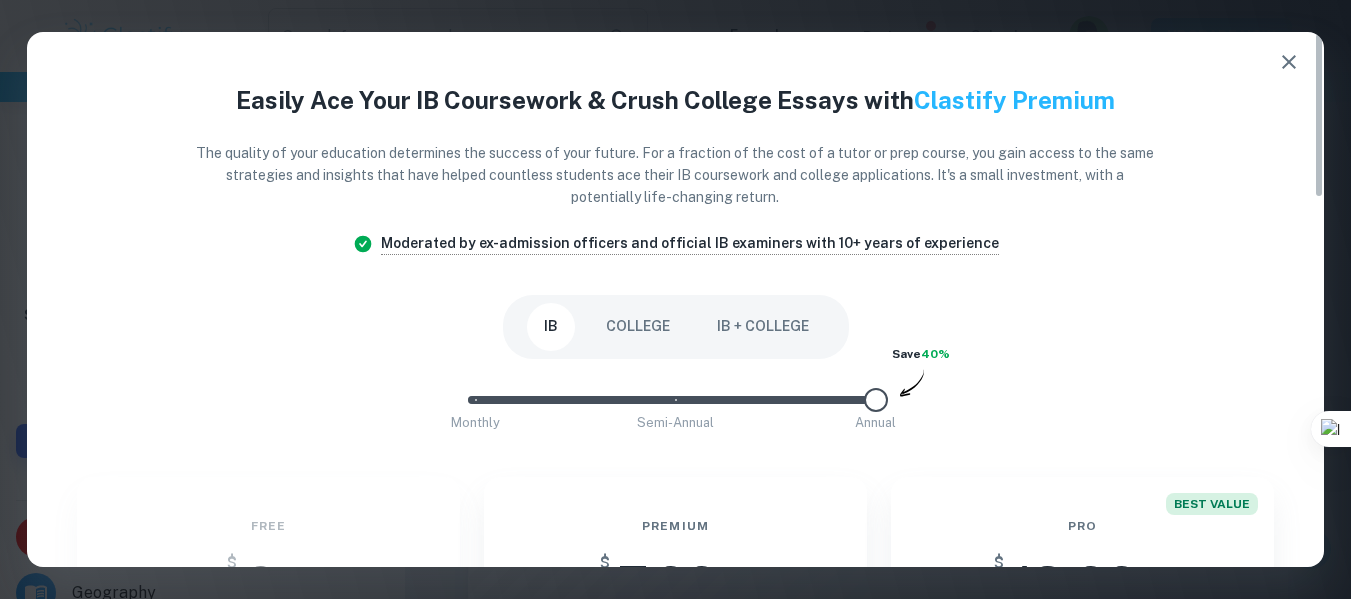 click on "IB" at bounding box center (551, 327) 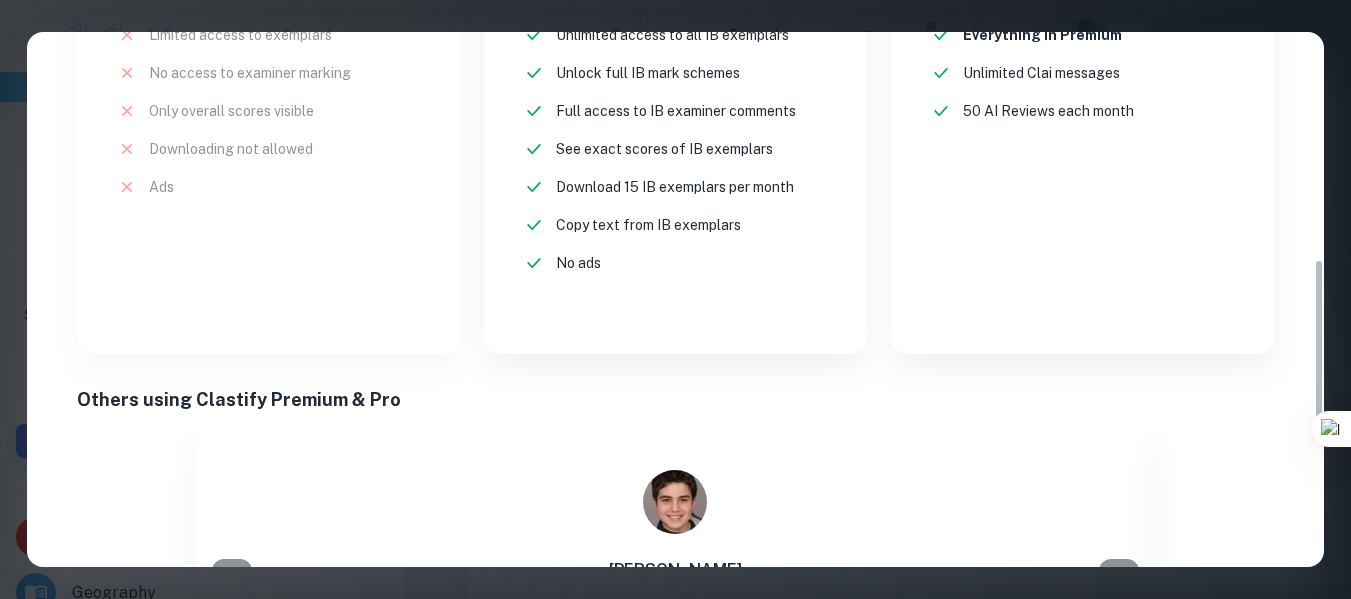 scroll, scrollTop: 0, scrollLeft: 0, axis: both 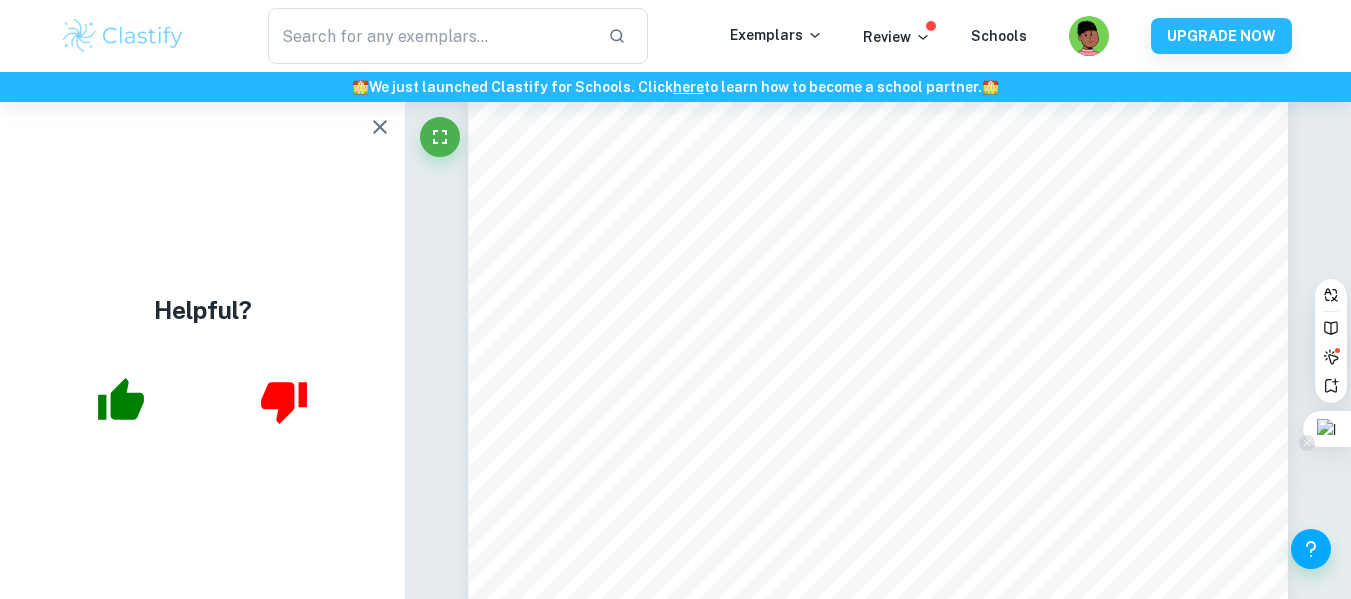 click at bounding box center [1327, 429] 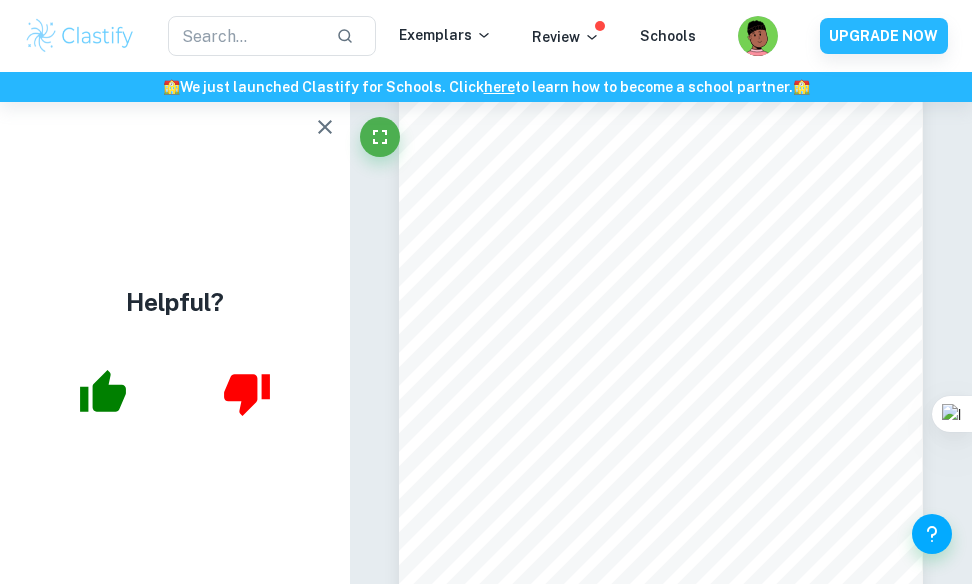 click 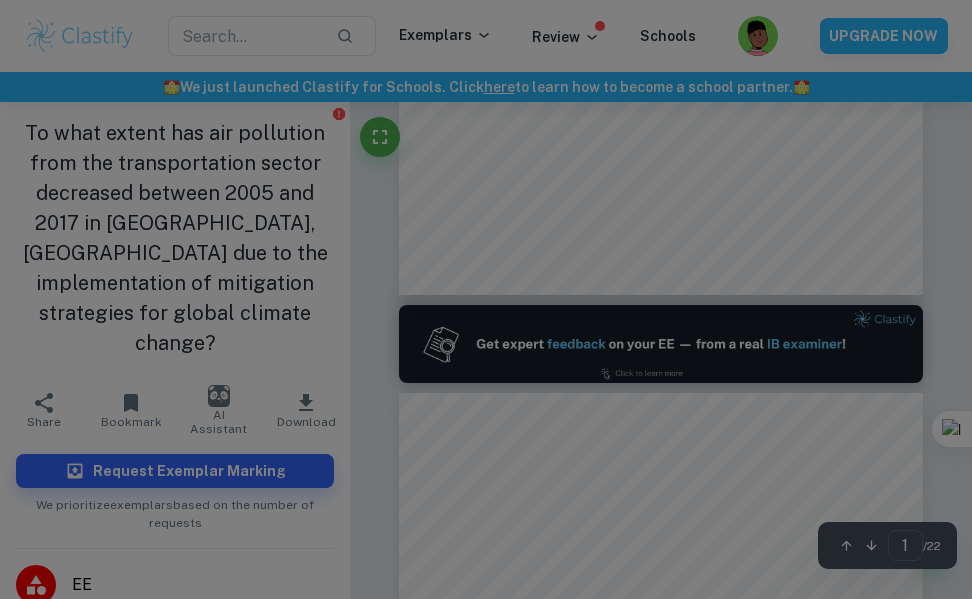 type on "2" 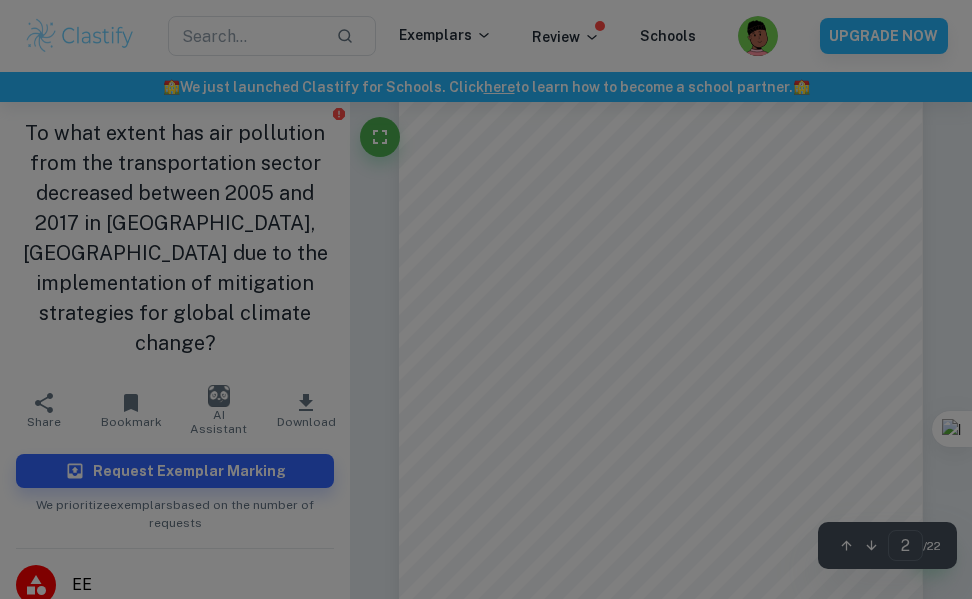 scroll, scrollTop: 940, scrollLeft: 0, axis: vertical 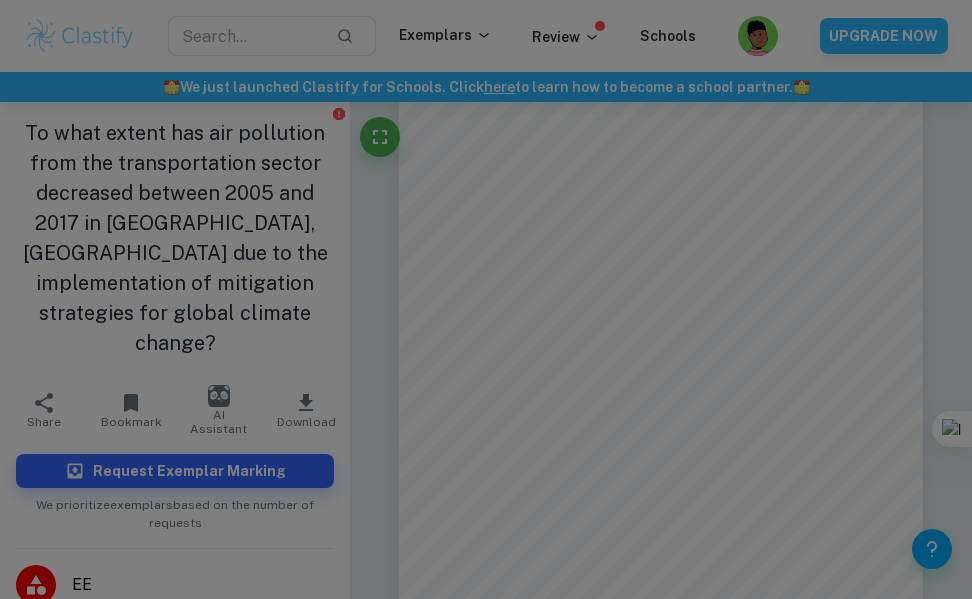 drag, startPoint x: 439, startPoint y: 112, endPoint x: 881, endPoint y: 568, distance: 635.0591 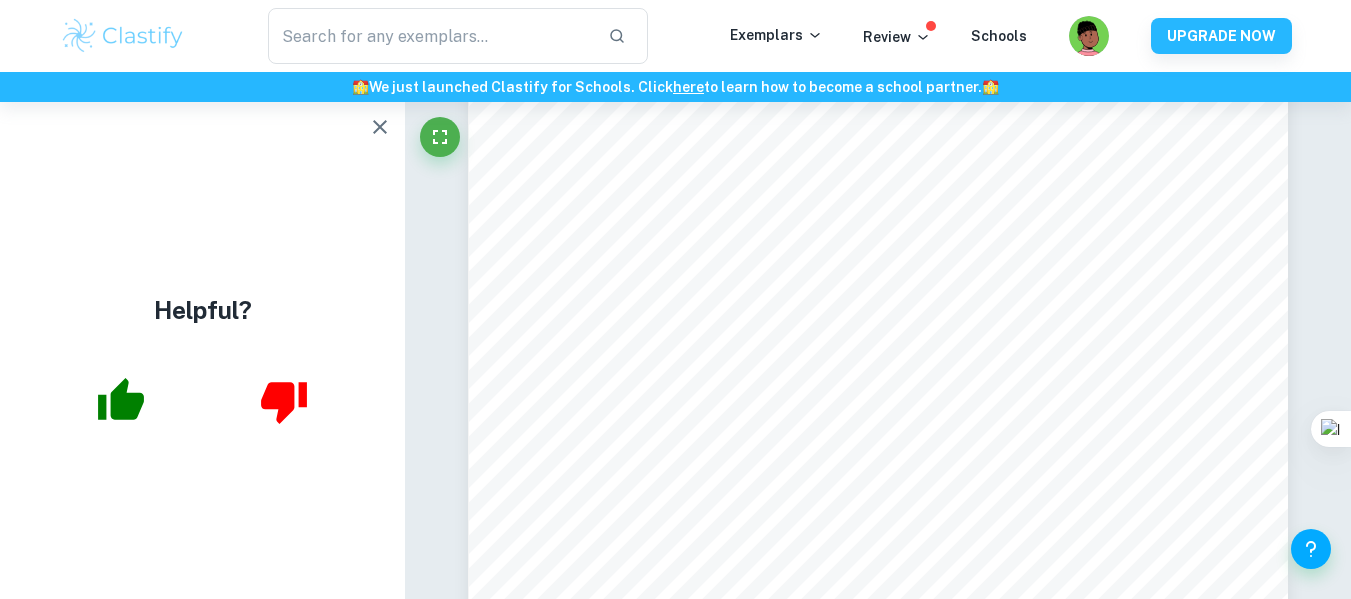 scroll, scrollTop: 2621, scrollLeft: 0, axis: vertical 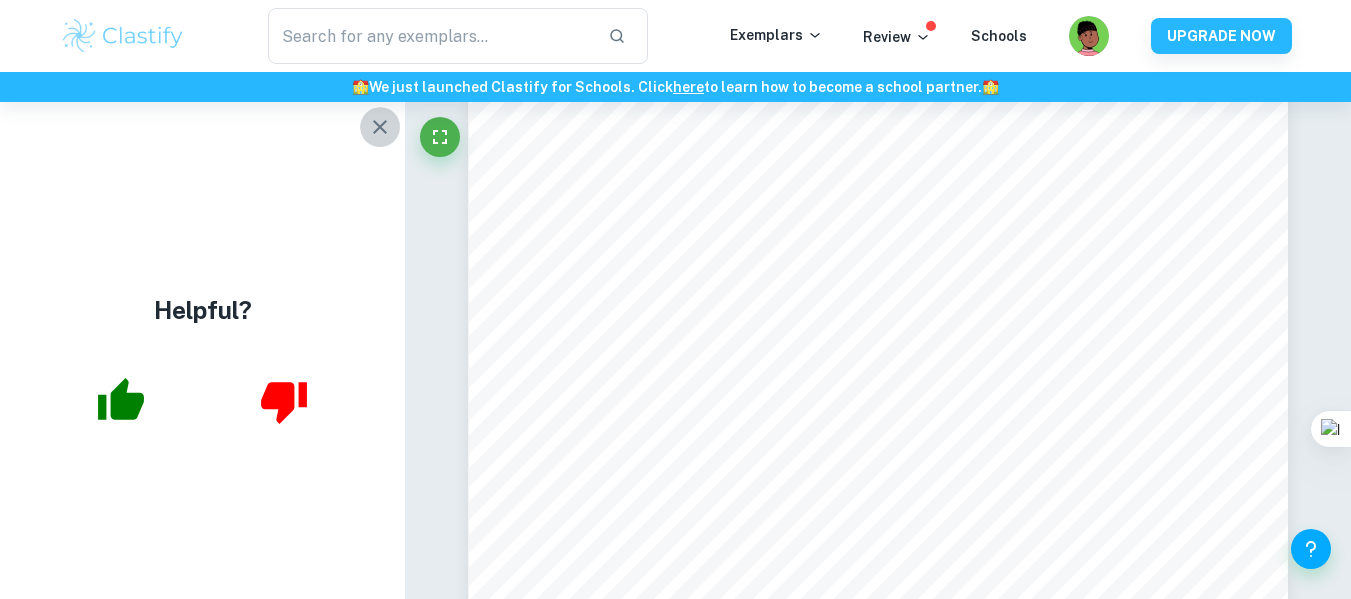 click 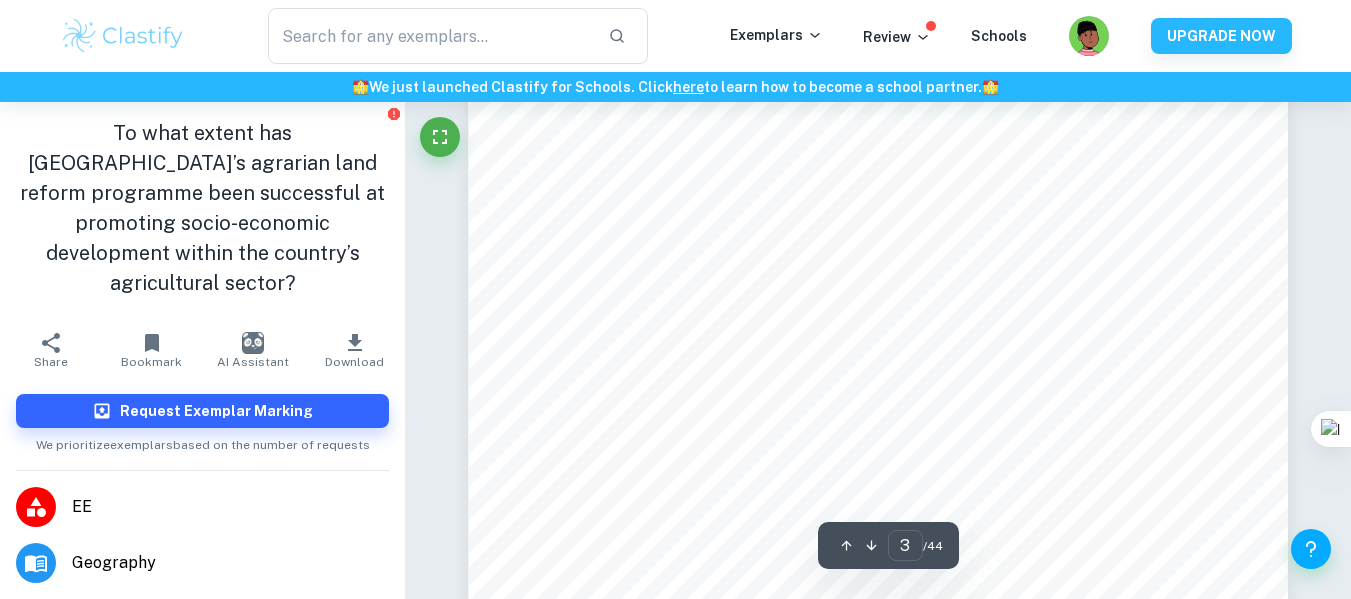 scroll, scrollTop: 202, scrollLeft: 0, axis: vertical 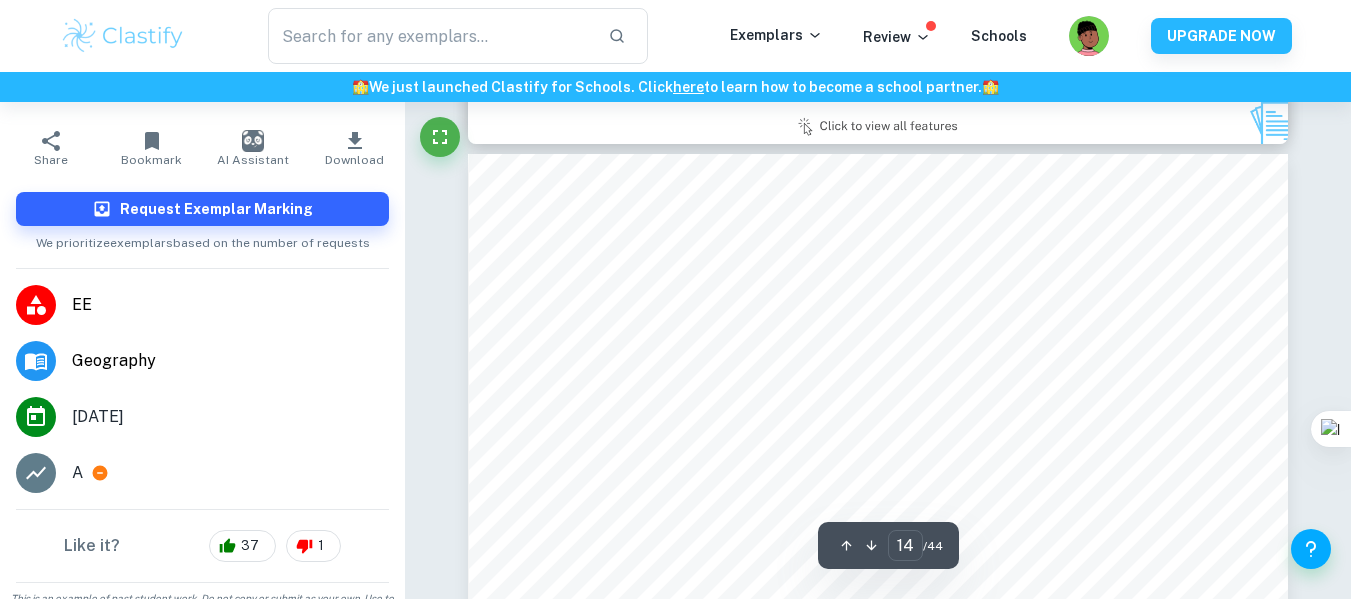 type on "15" 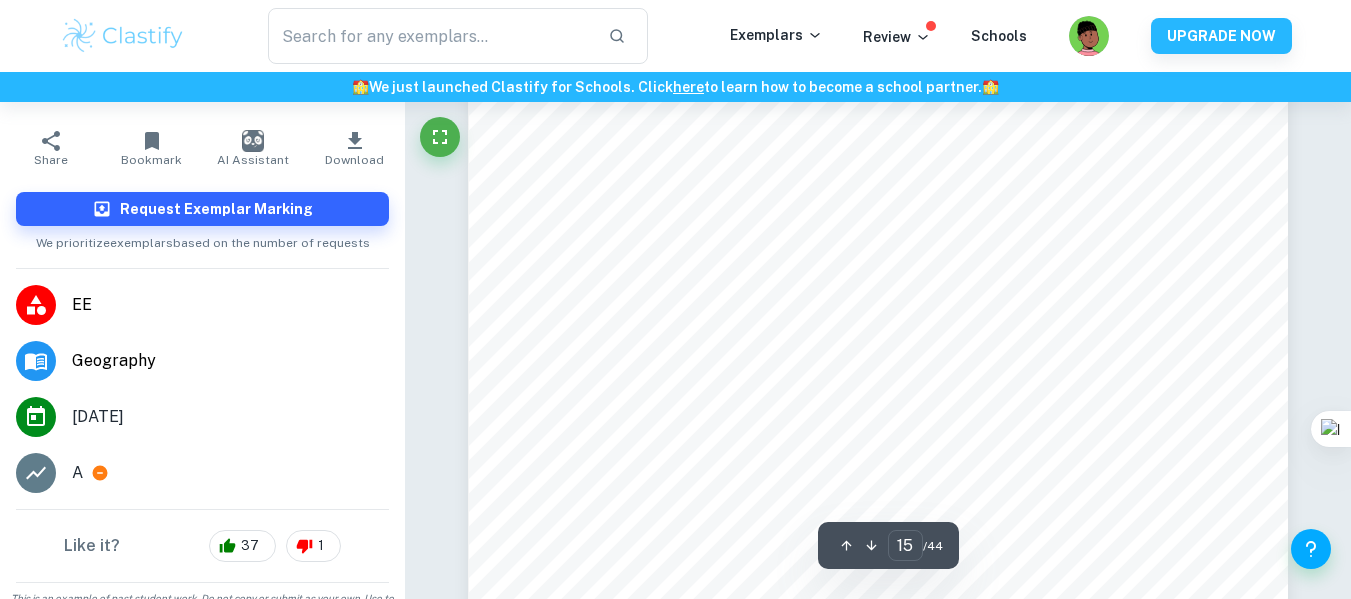 scroll, scrollTop: 15866, scrollLeft: 0, axis: vertical 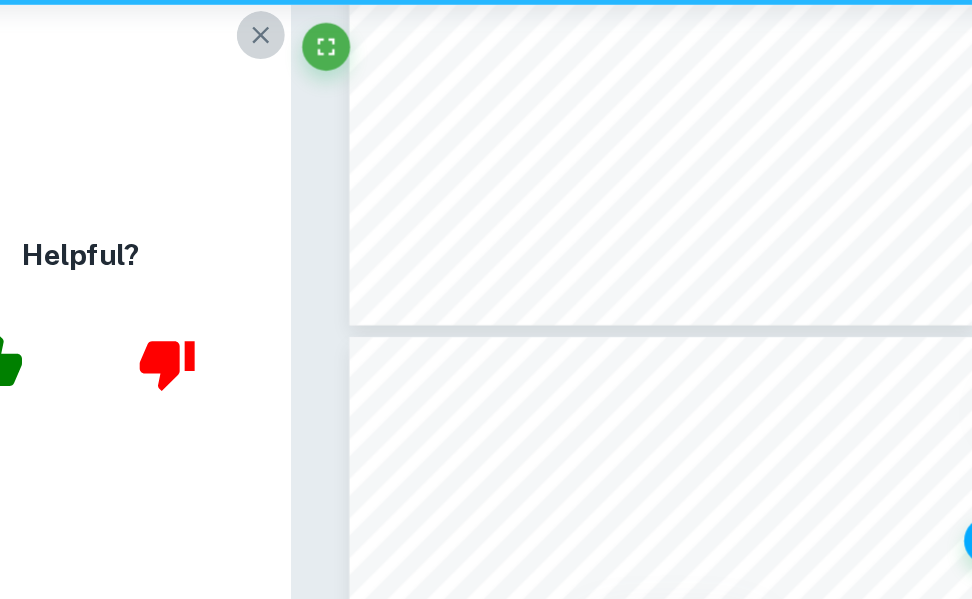 click 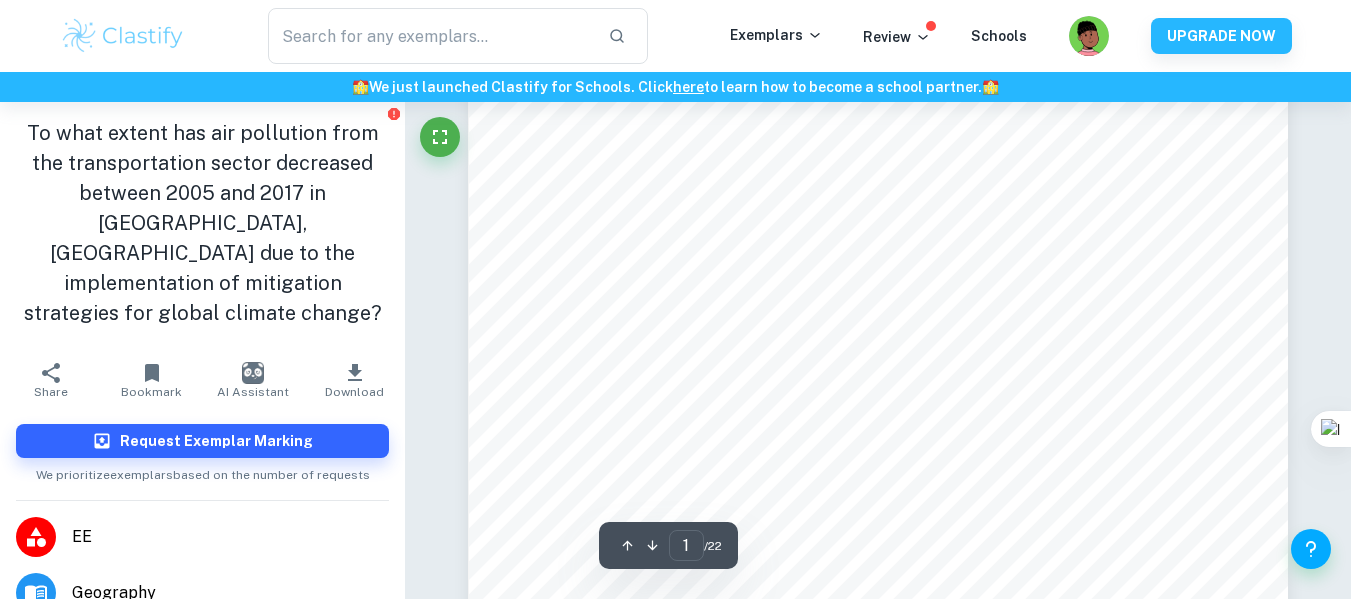 scroll, scrollTop: 470, scrollLeft: 0, axis: vertical 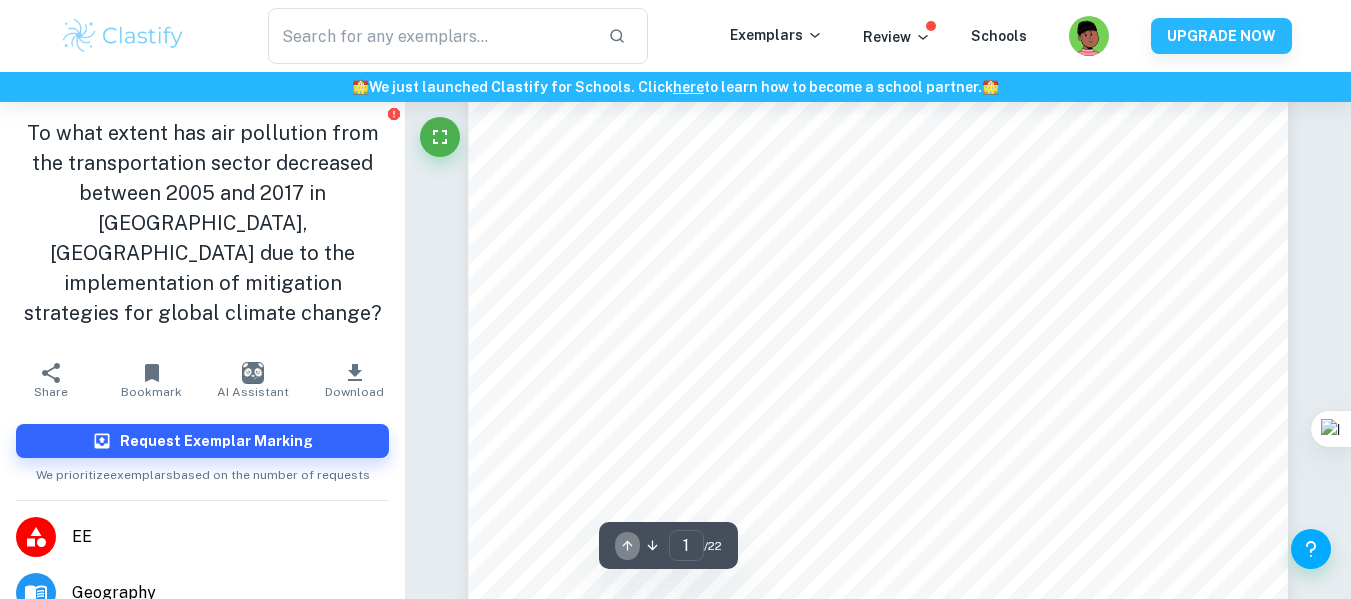 click 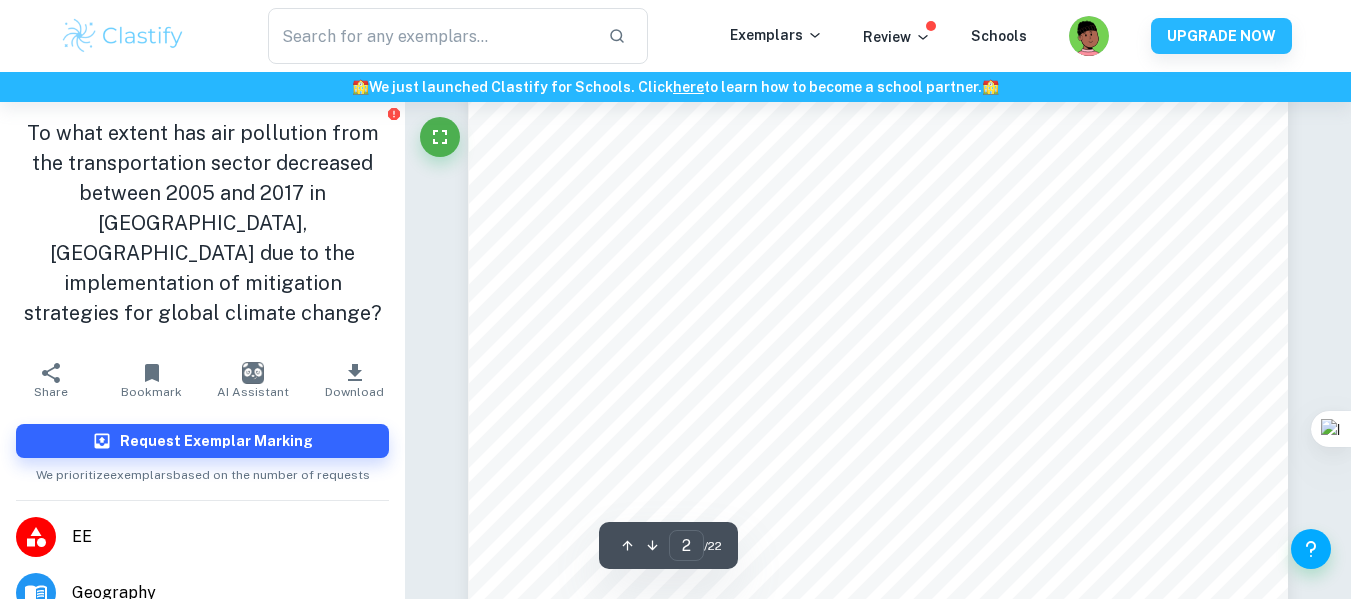 scroll, scrollTop: 1370, scrollLeft: 0, axis: vertical 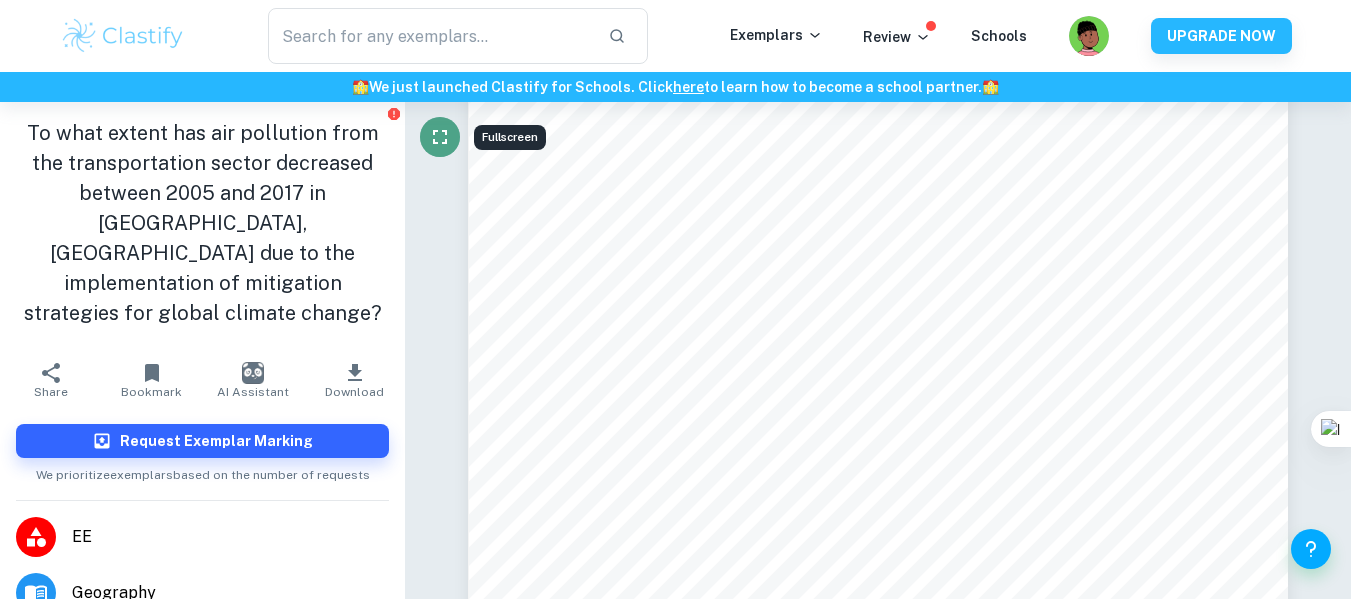 click 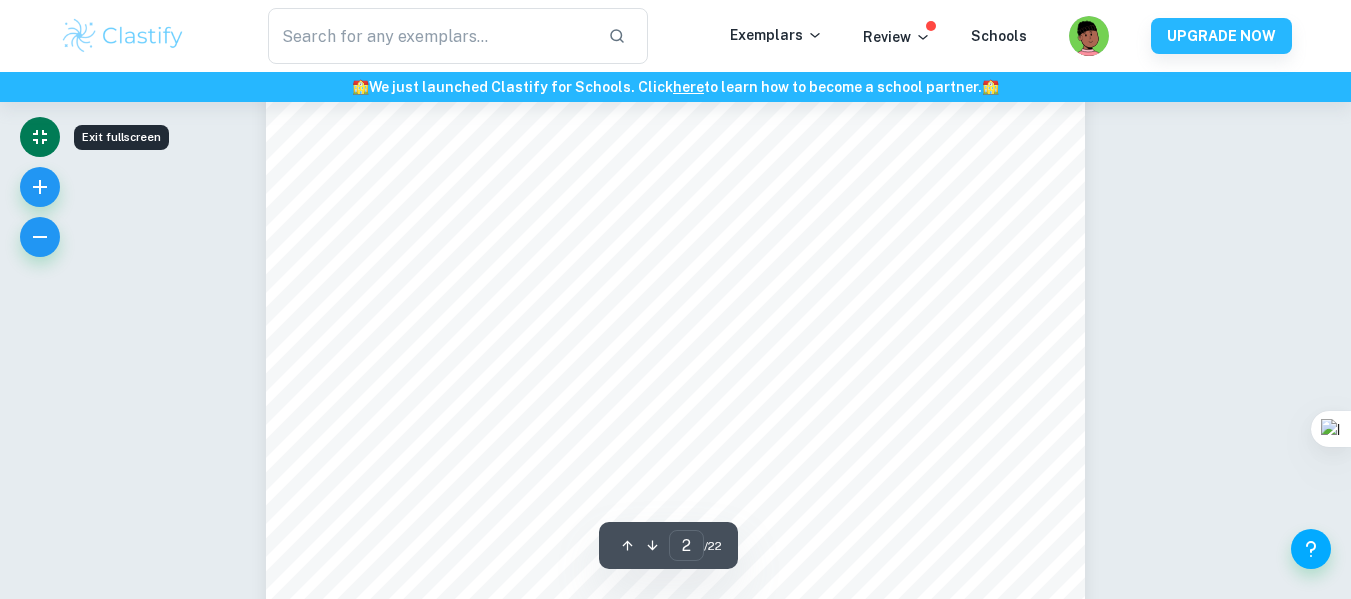 scroll, scrollTop: 1441, scrollLeft: 0, axis: vertical 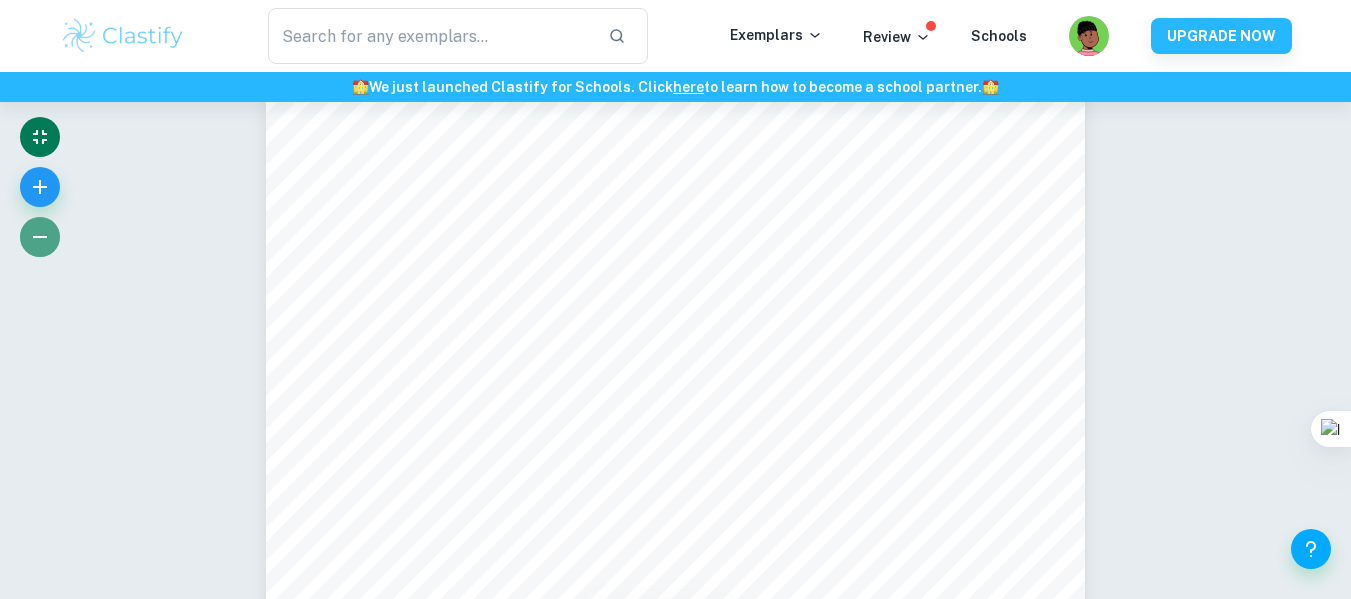 click 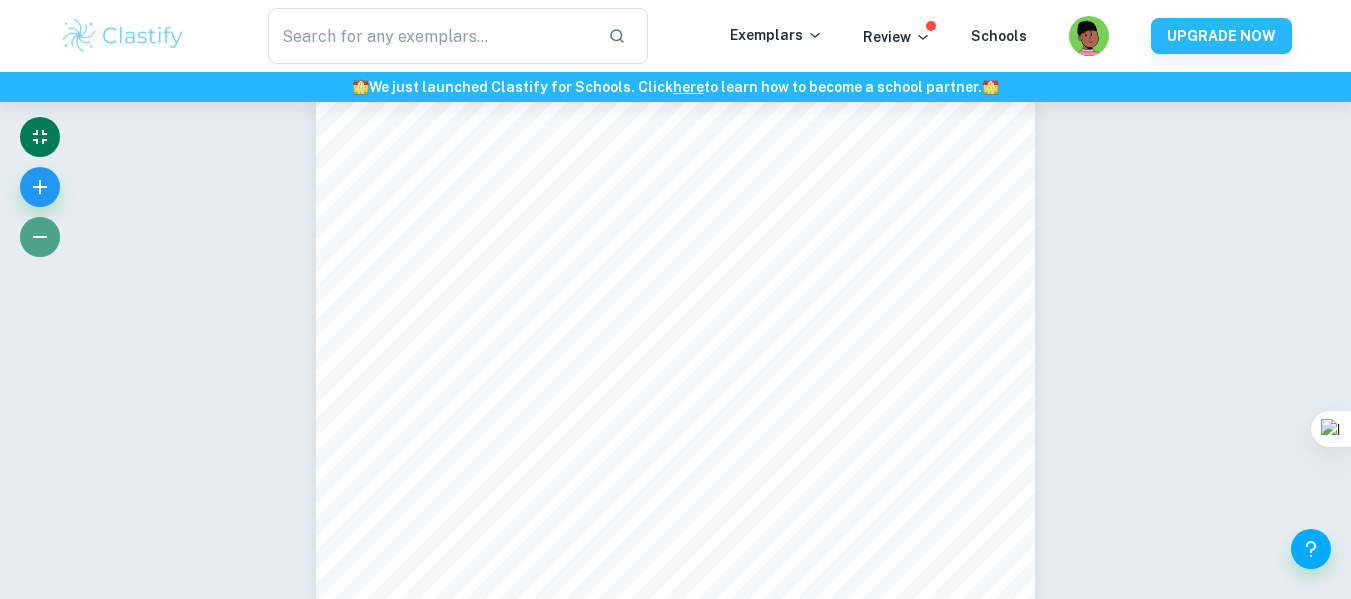click 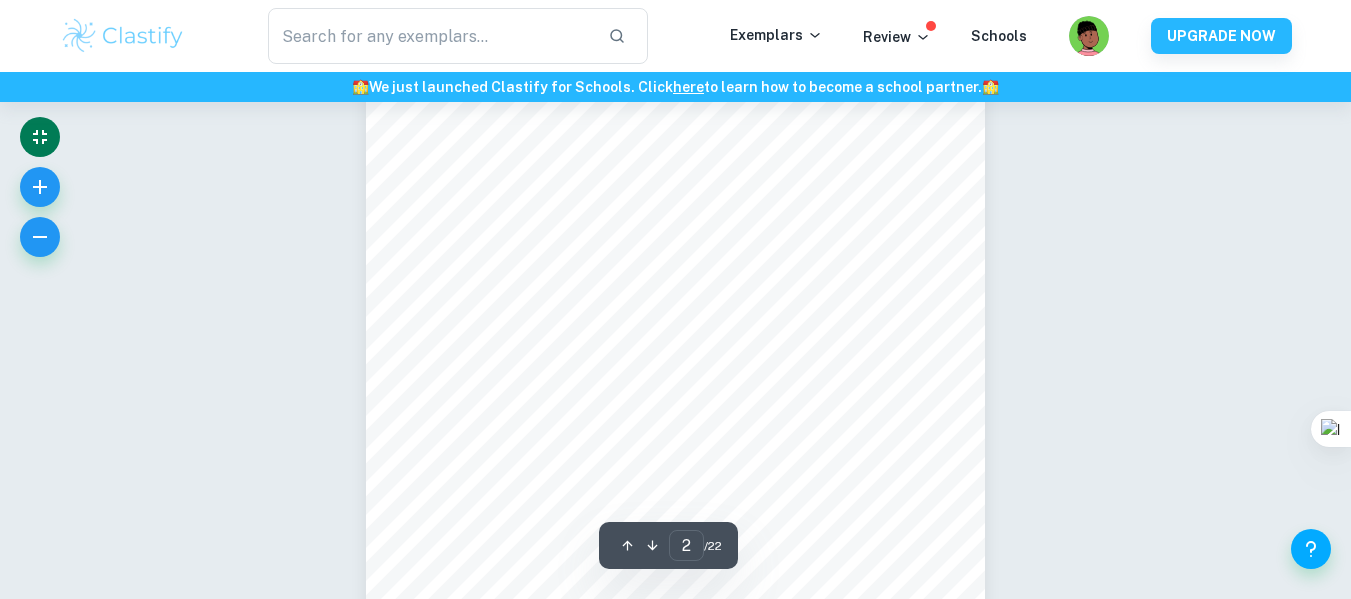 scroll, scrollTop: 1205, scrollLeft: 0, axis: vertical 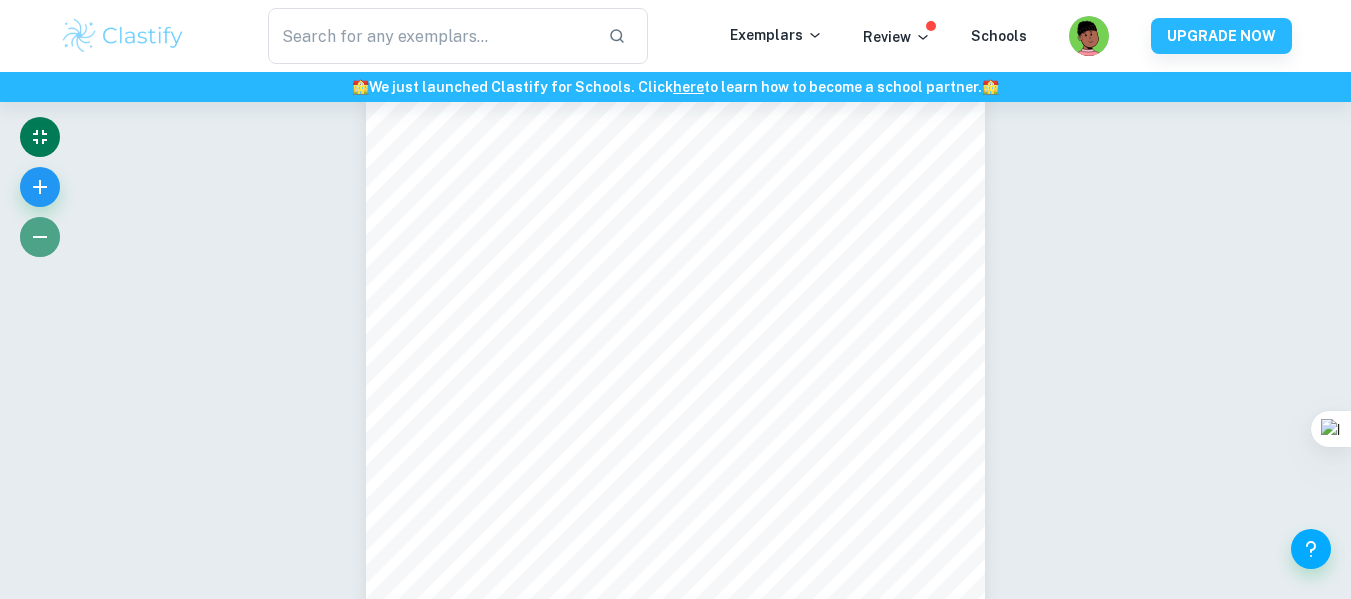 click at bounding box center (40, 237) 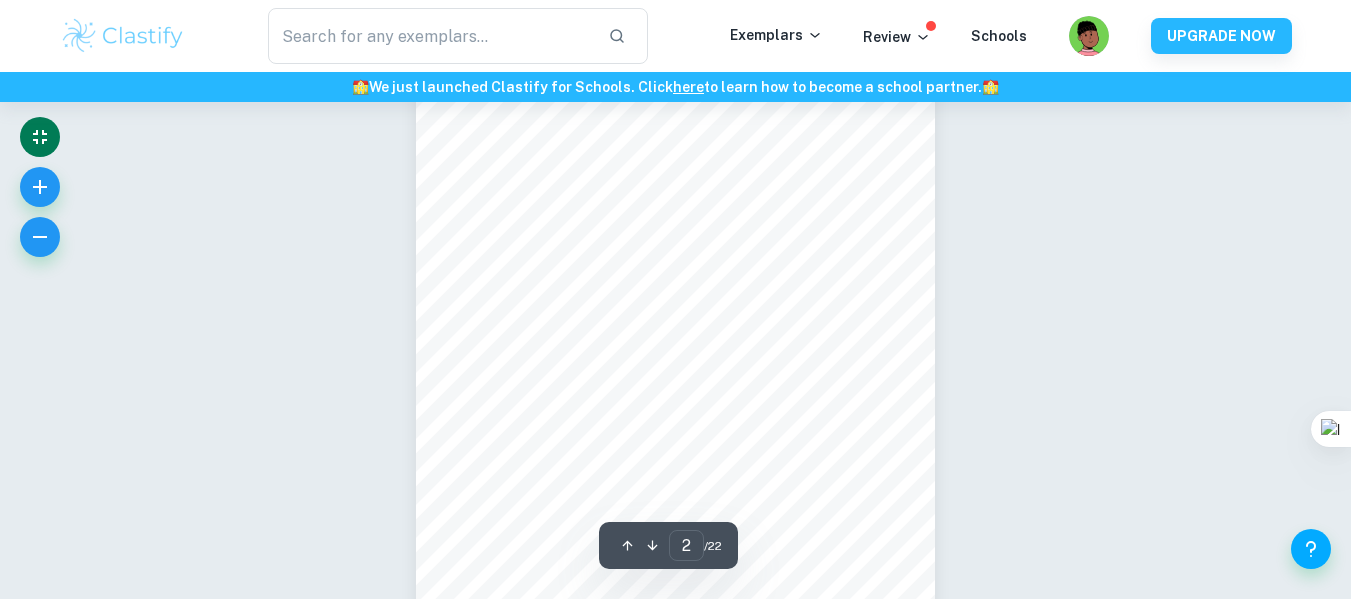 scroll, scrollTop: 936, scrollLeft: 0, axis: vertical 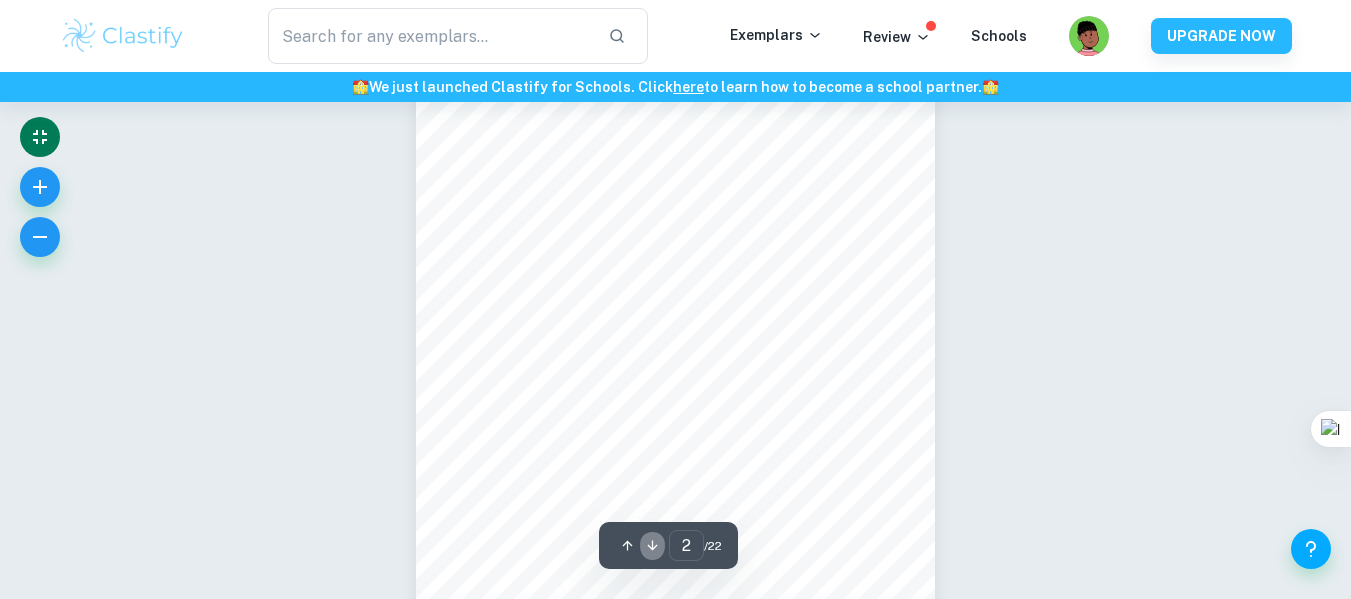 click 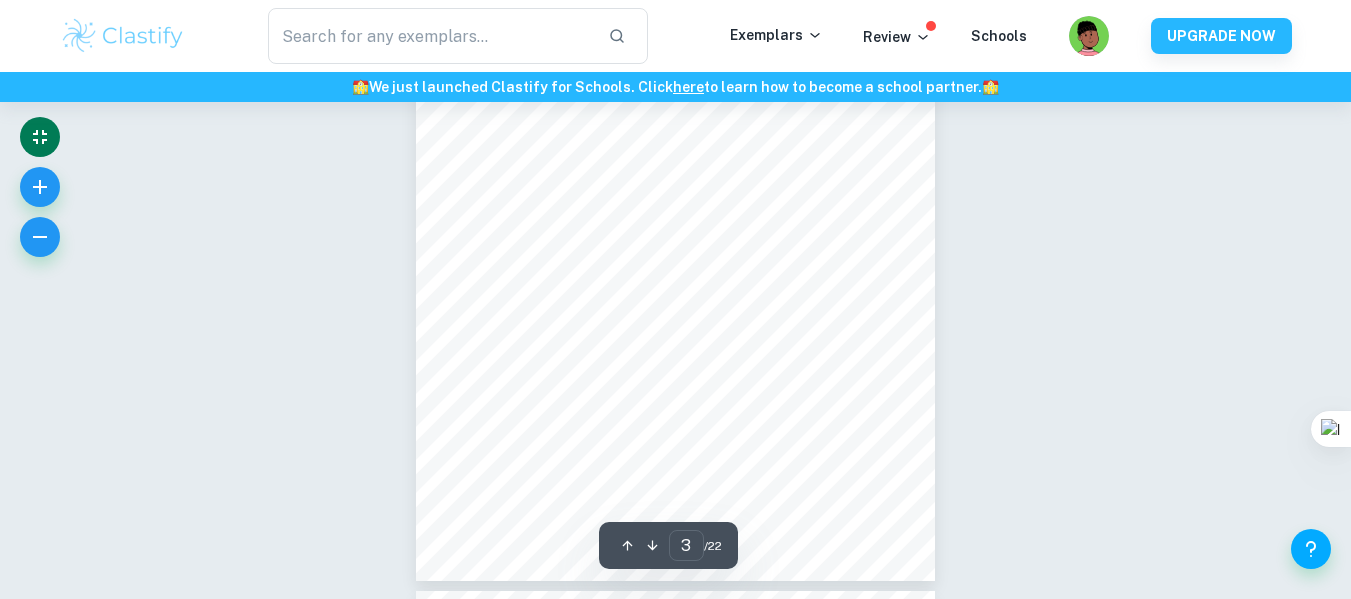 scroll, scrollTop: 1940, scrollLeft: 0, axis: vertical 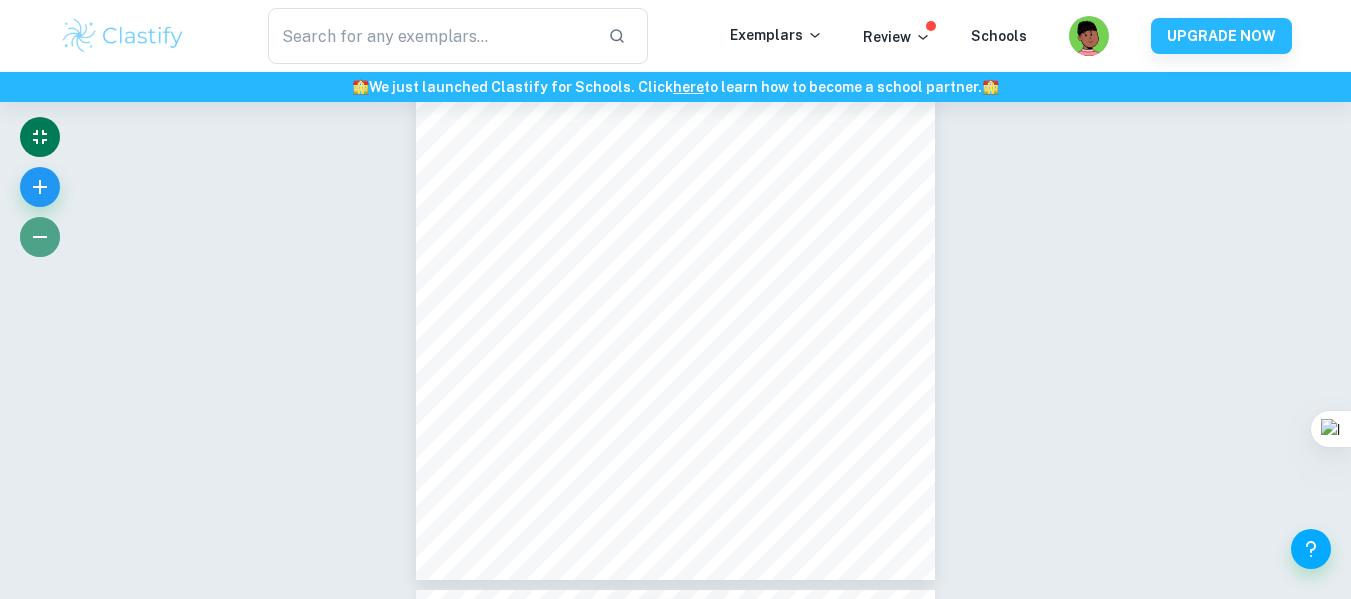 click 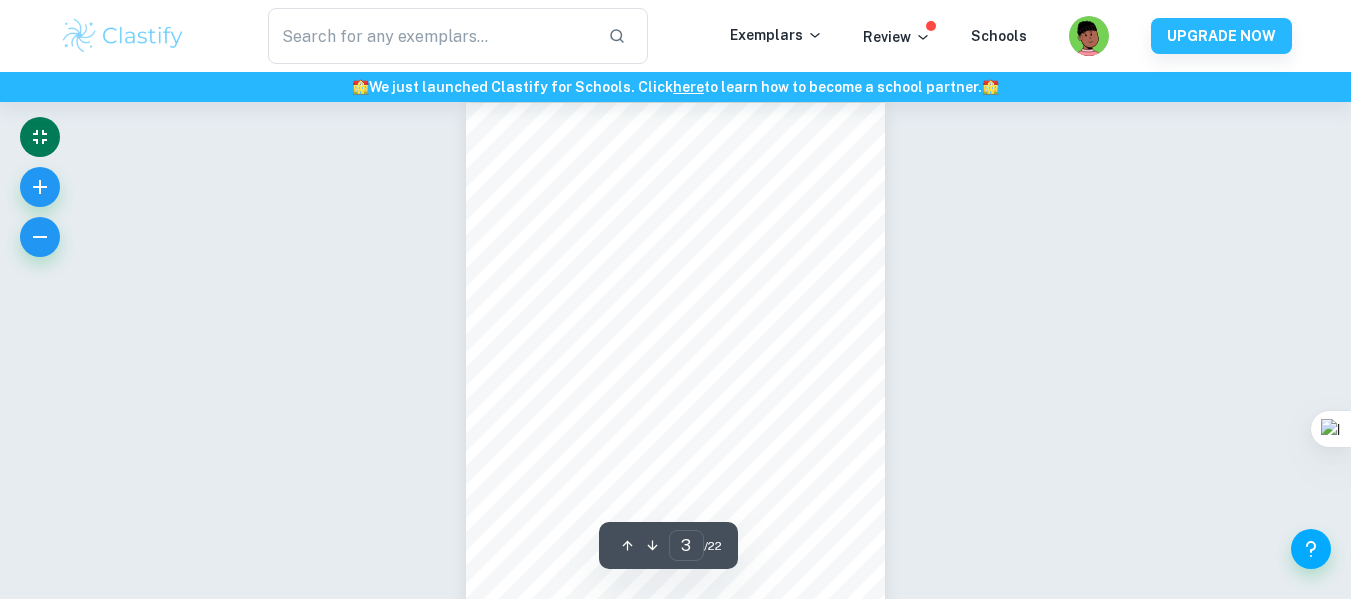 scroll, scrollTop: 1381, scrollLeft: 0, axis: vertical 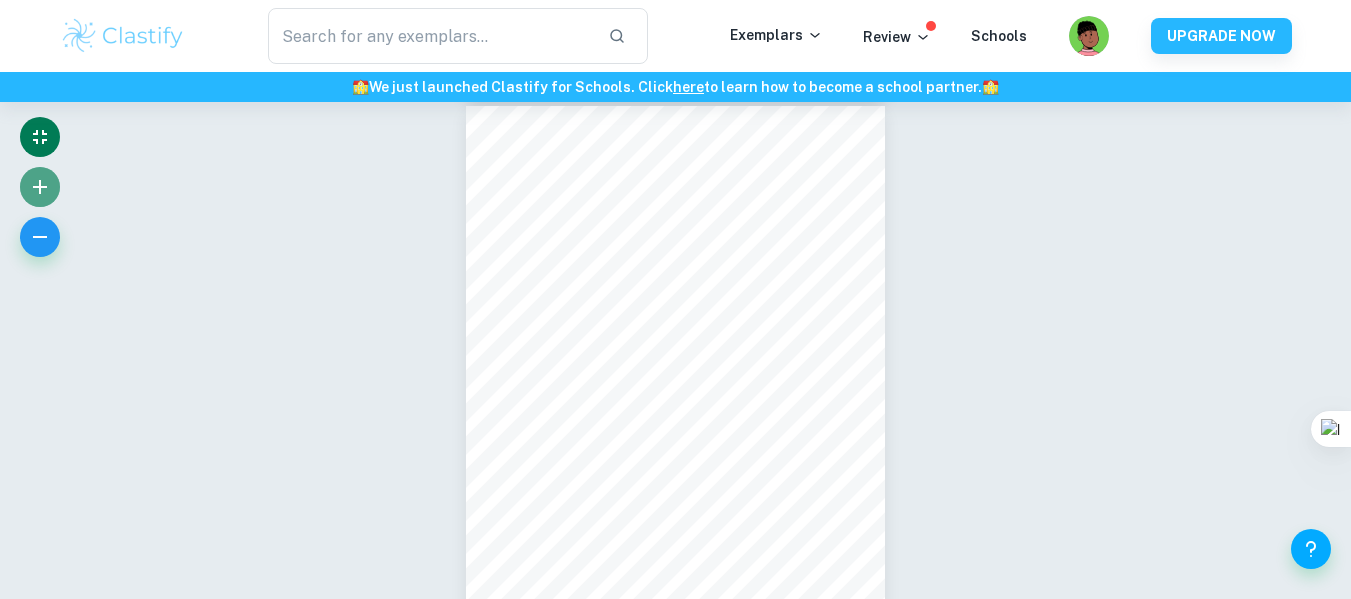click 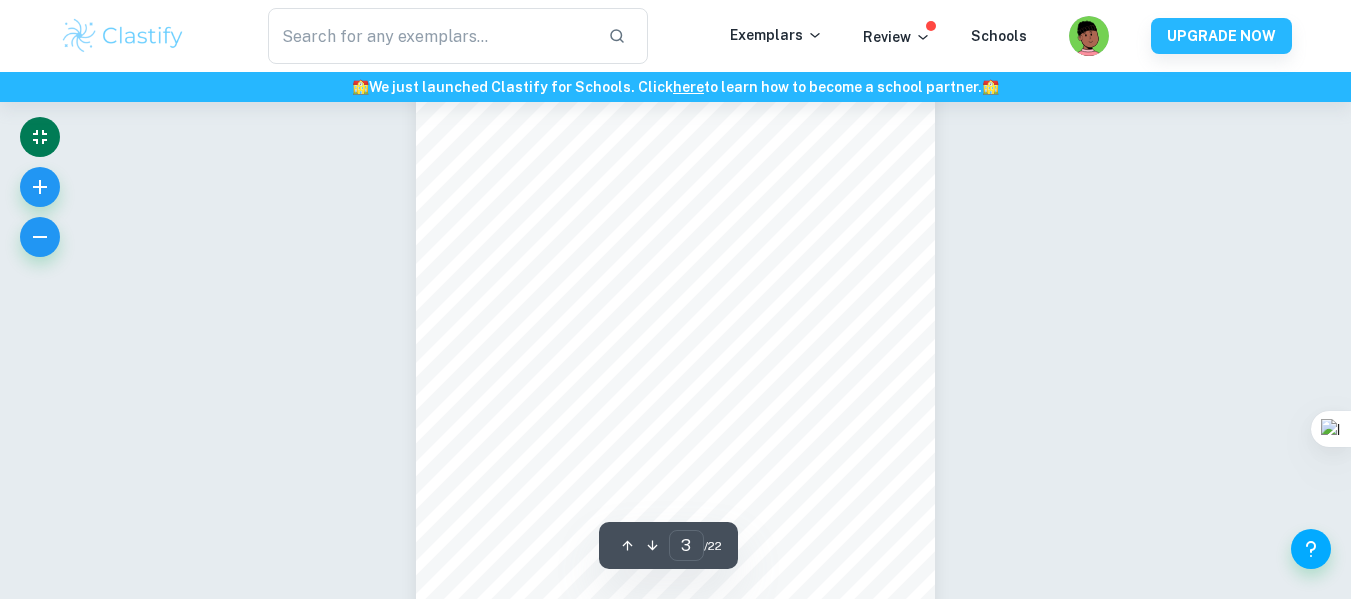 scroll, scrollTop: 1740, scrollLeft: 0, axis: vertical 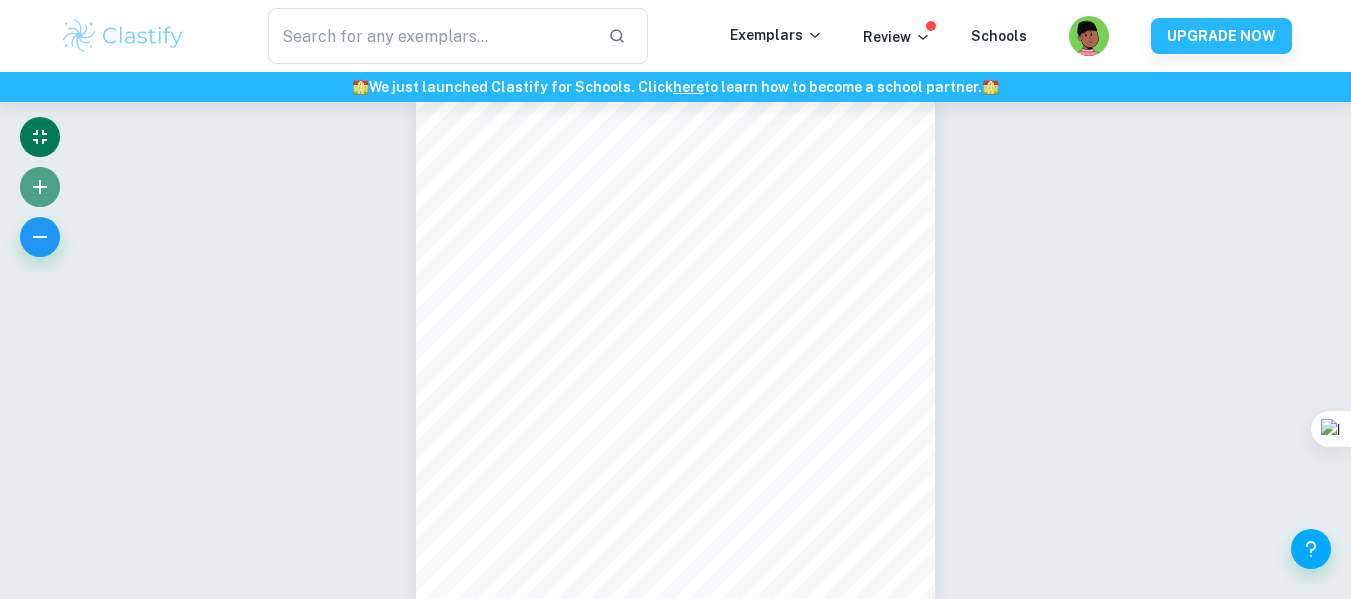 click 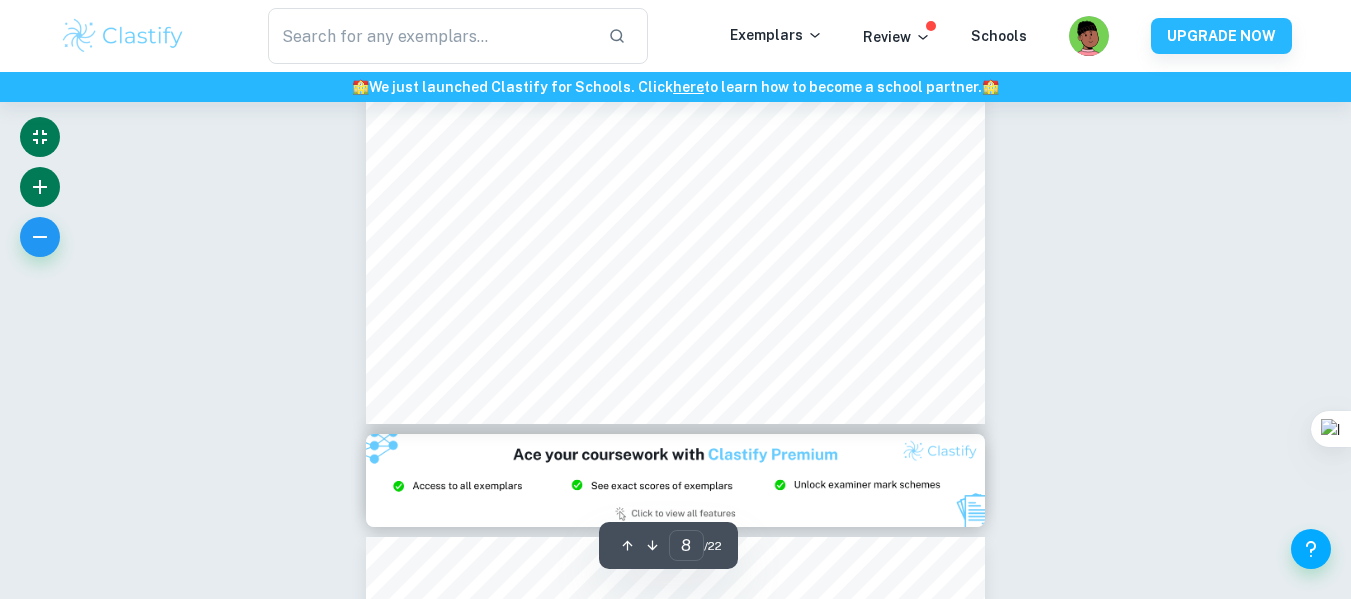 scroll, scrollTop: 6960, scrollLeft: 0, axis: vertical 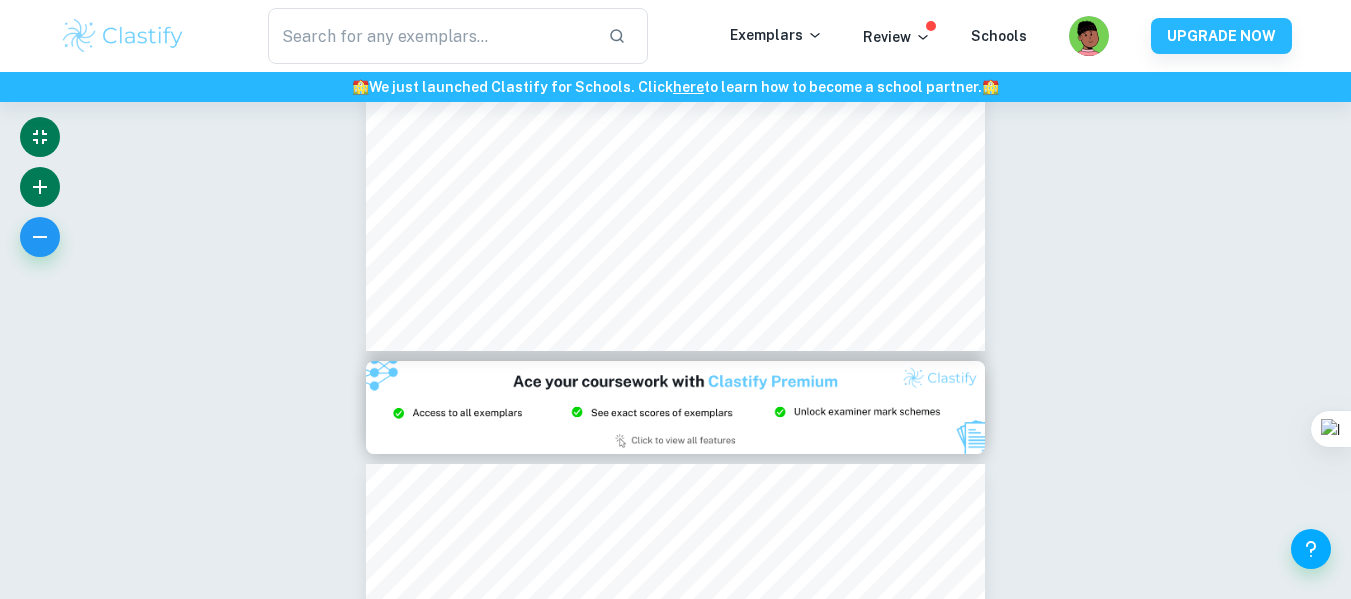 type on "9" 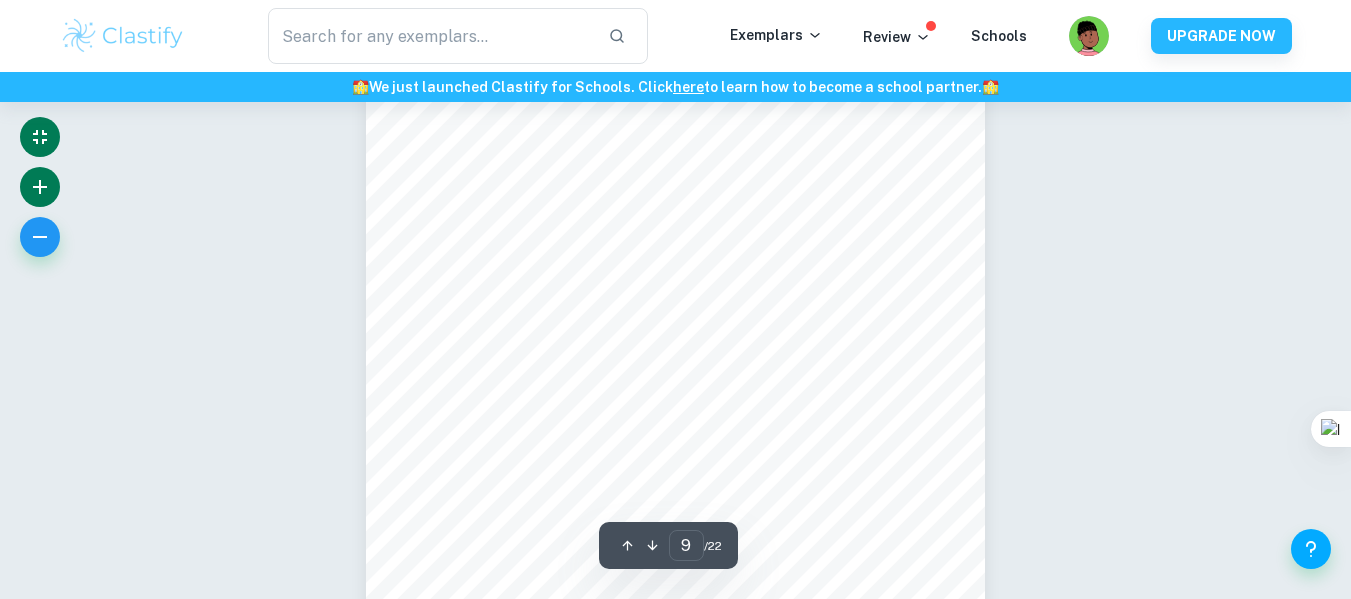 scroll, scrollTop: 7527, scrollLeft: 0, axis: vertical 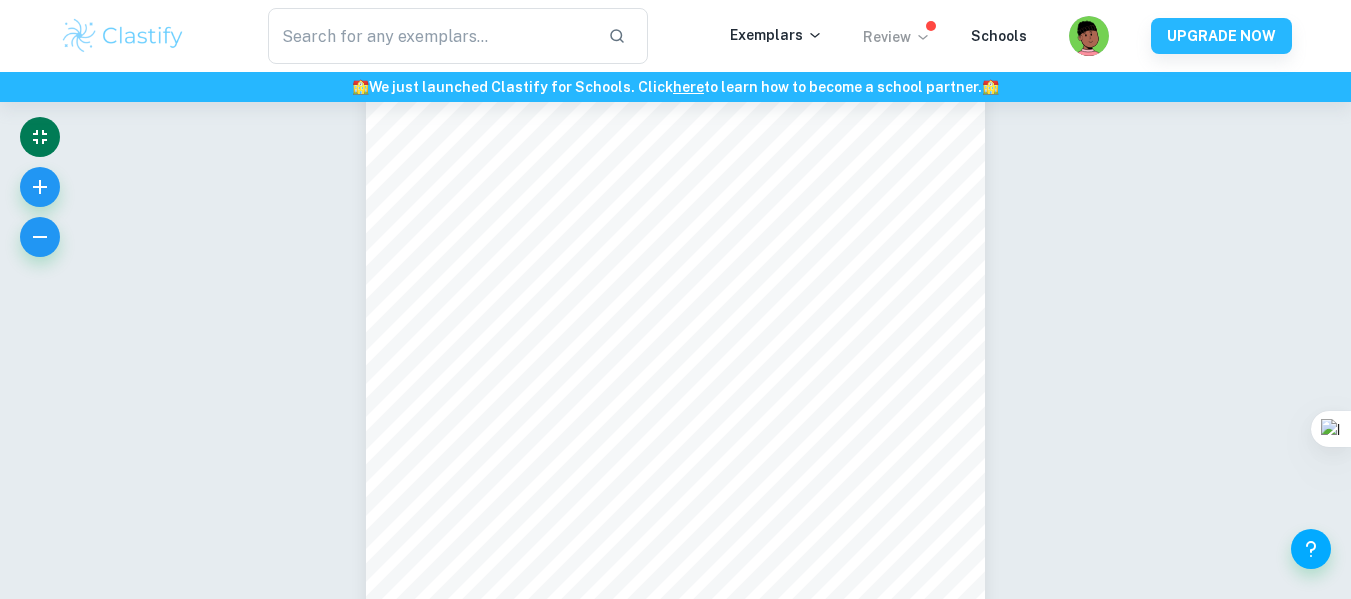 type 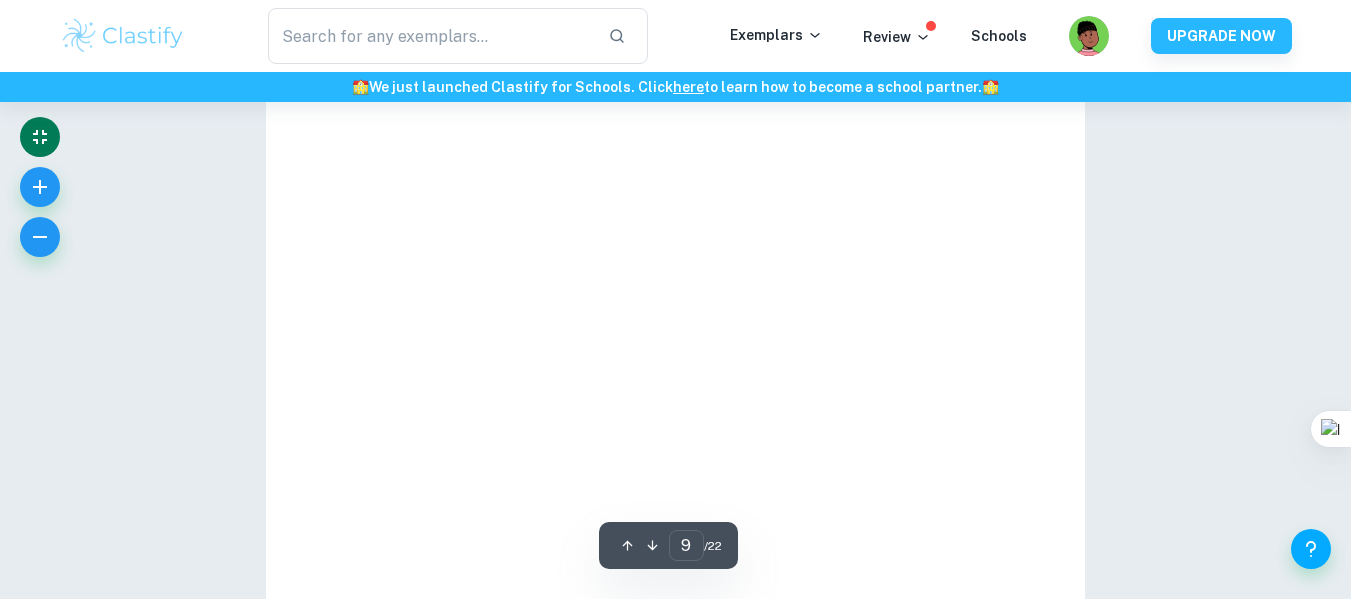 scroll, scrollTop: 3362, scrollLeft: 0, axis: vertical 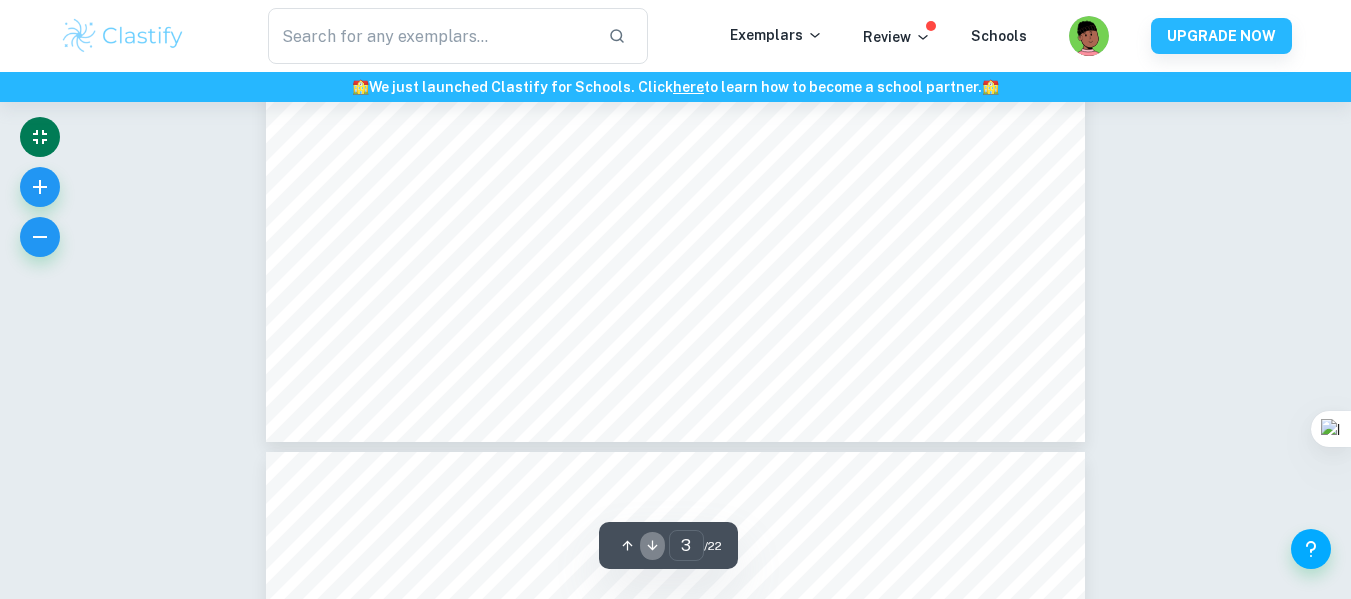 click 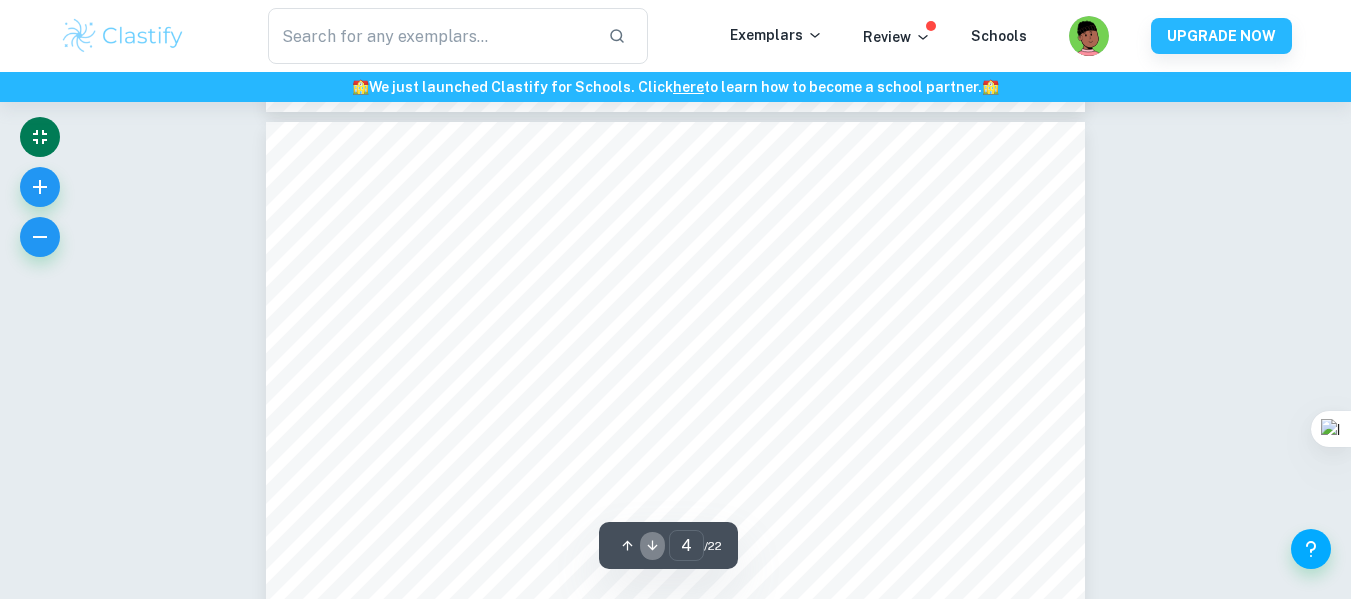 click 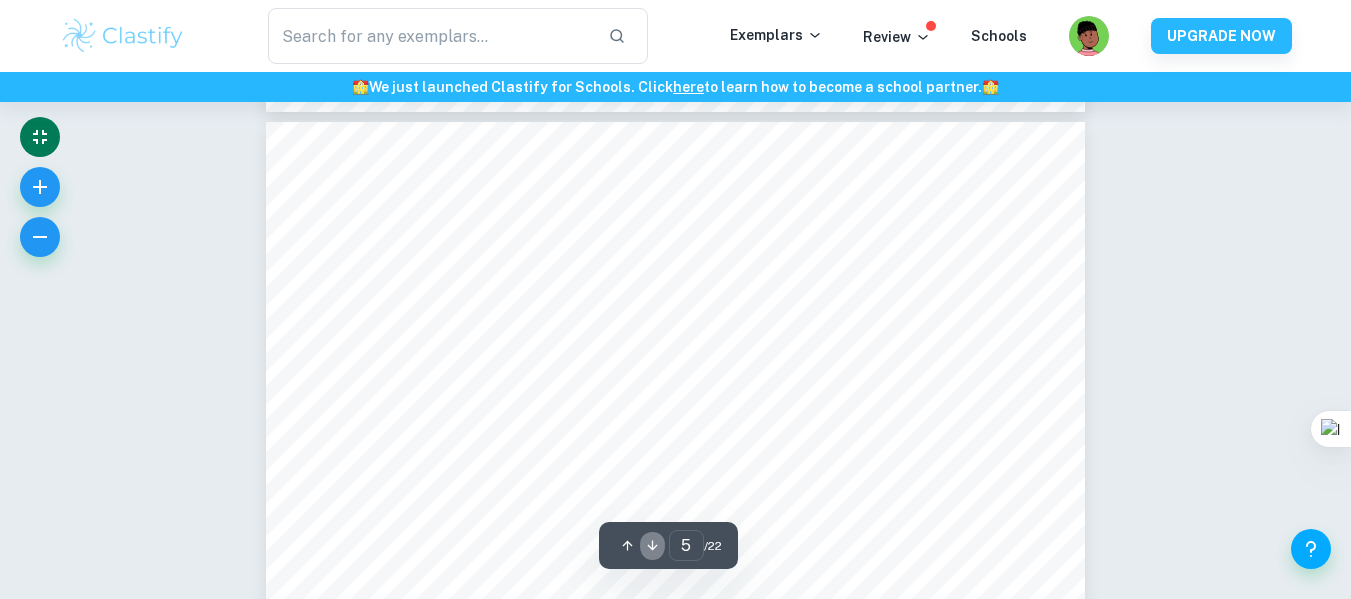 click 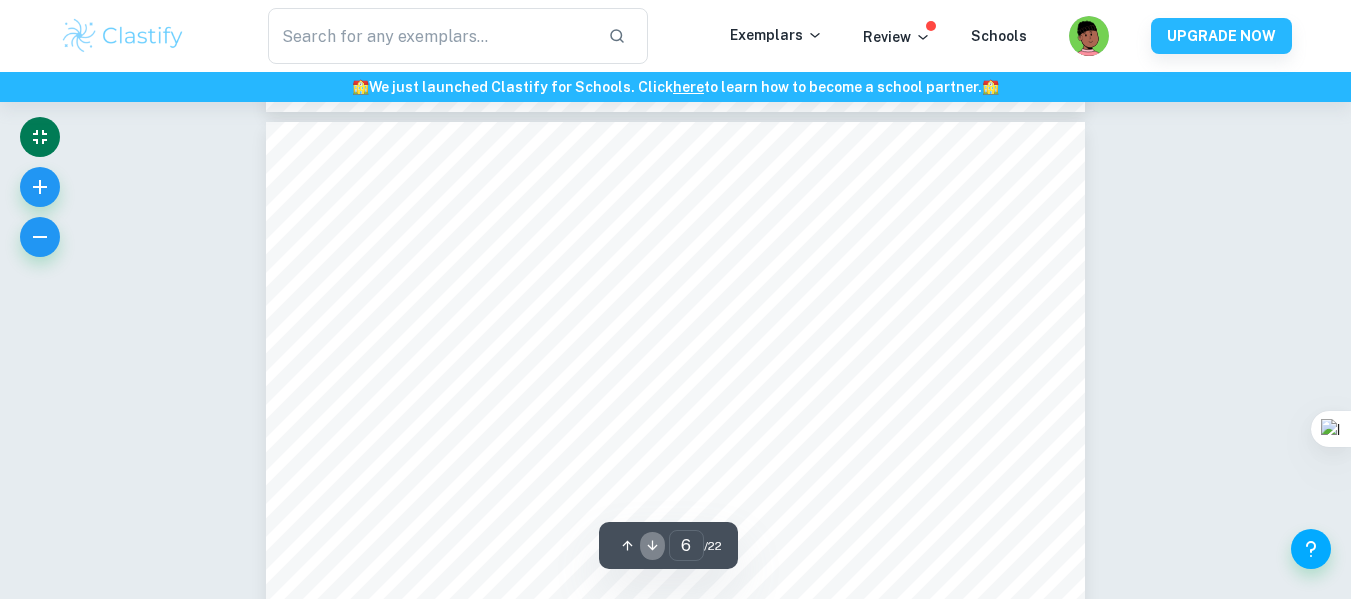 click 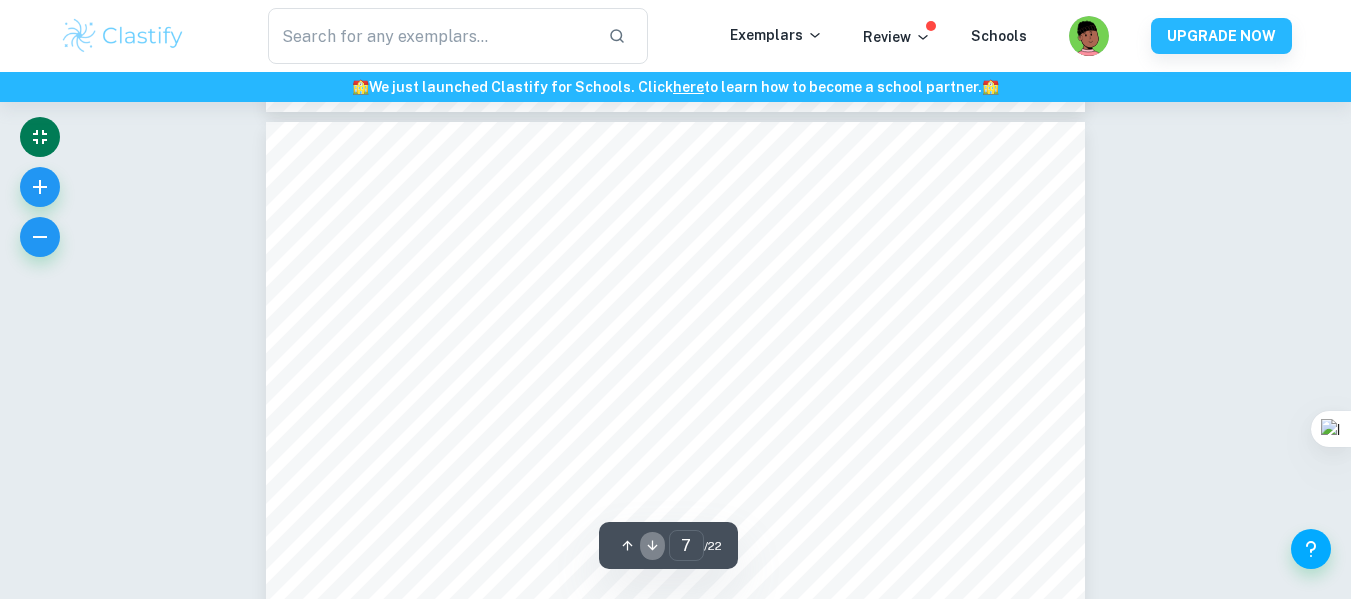 click 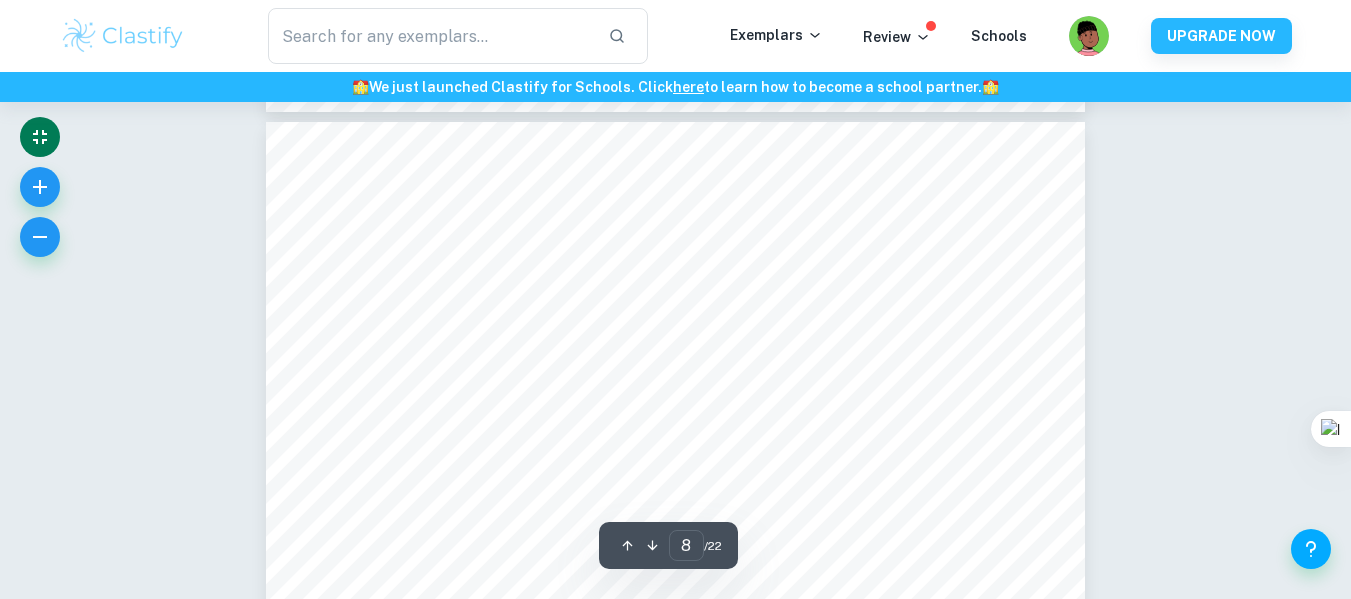 click 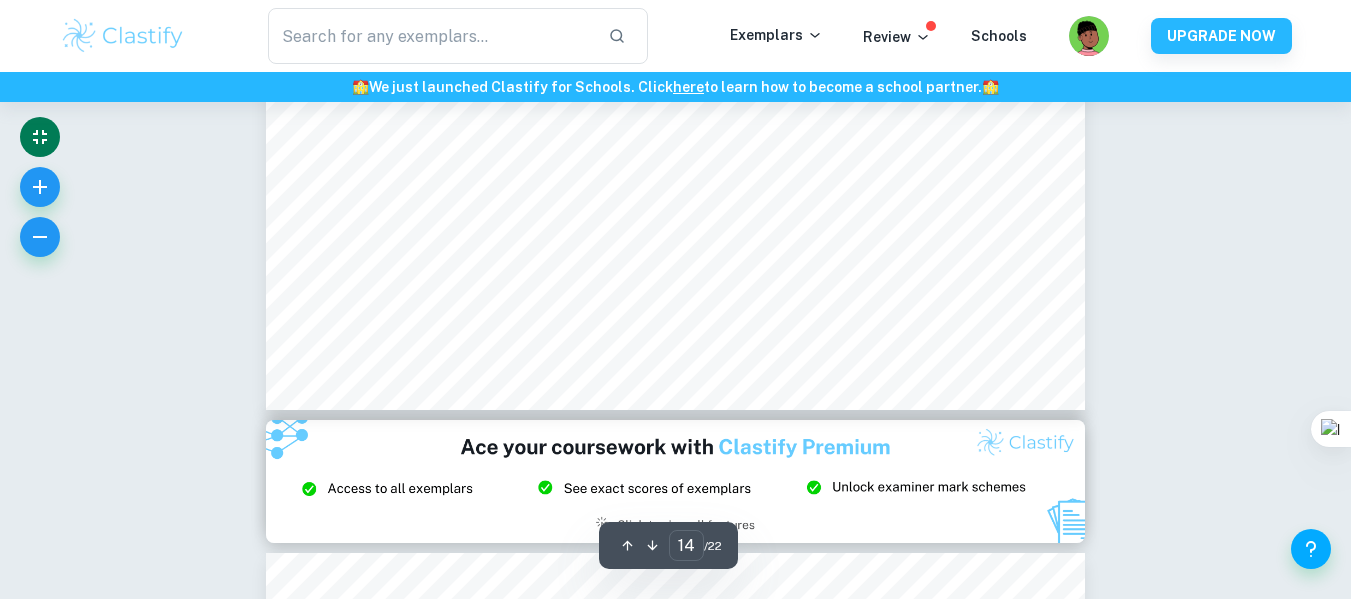 scroll, scrollTop: 16365, scrollLeft: 0, axis: vertical 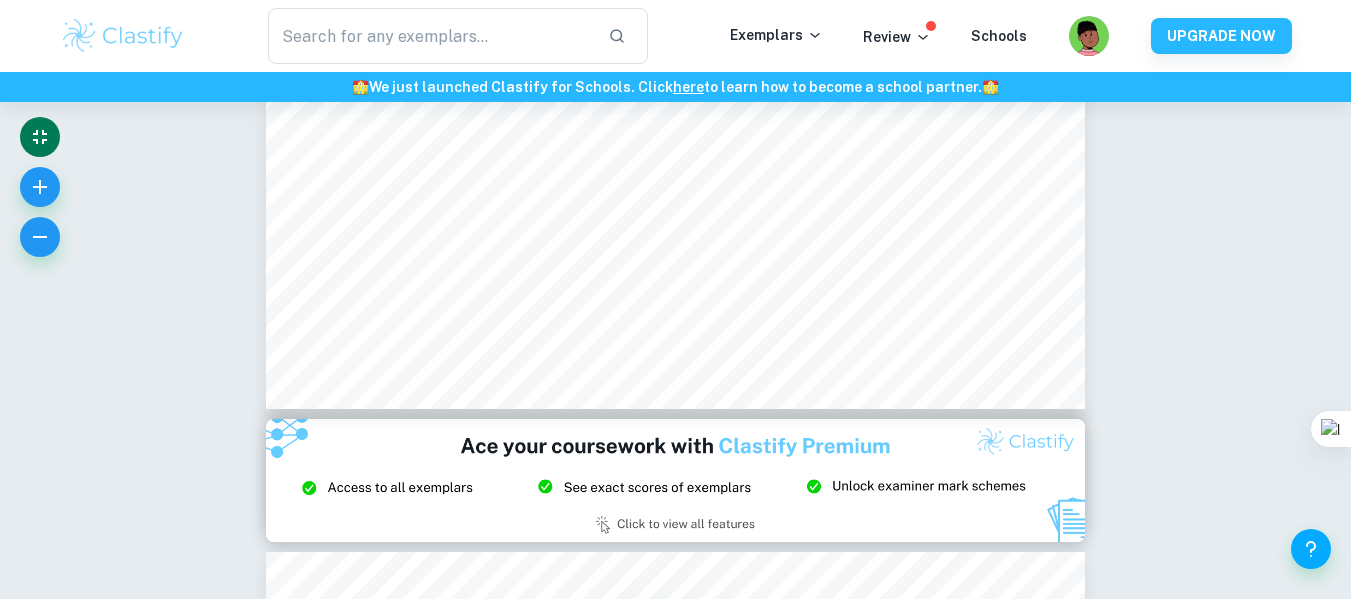 click on "Incorrect Criterion A :   The essay discusses the background of the chosen location and relevant geographic theories or concepts necessary to understand the research question and the investigation Incorrect Criterion A :   The spatial component of the research (geographical context and location’s background) is addressed at the start of the essay Incorrect Criterion A :   The essay includes a reflection on the reliability of the research conducted Incorrect Criterion B :   The student states any technical or subject-specific terms alongside a clear explanation, demonstrating their knowledge and understanding of the topic Incorrect Criterion B :   The tone and style in which the essay is written maintain an academic and analytical level, without being informal Incorrect Criterion C :   Comment: Unlock access to all  examiner  comments with Clastify Premium Upgrade Now   Incorrect Criterion C :   Comment: Unlock access to all  examiner  comments with Clastify Premium Upgrade Now   Incorrect Criterion C :" at bounding box center [675, -3183] 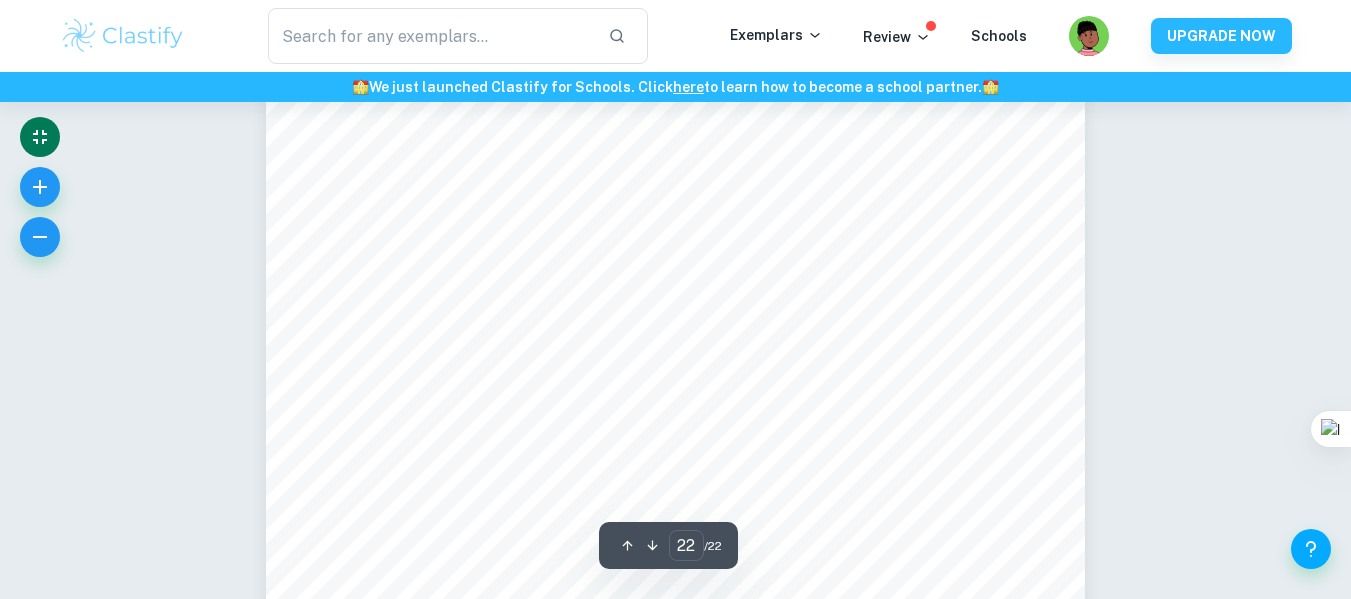 scroll, scrollTop: 25608, scrollLeft: 0, axis: vertical 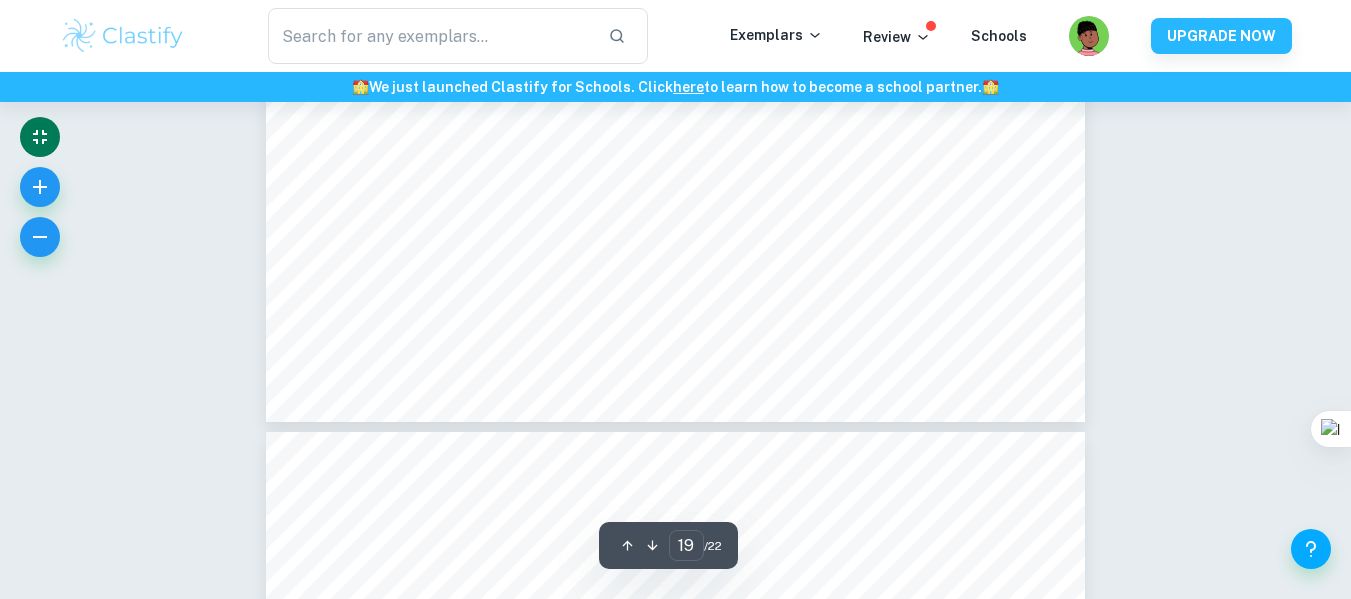 type on "18" 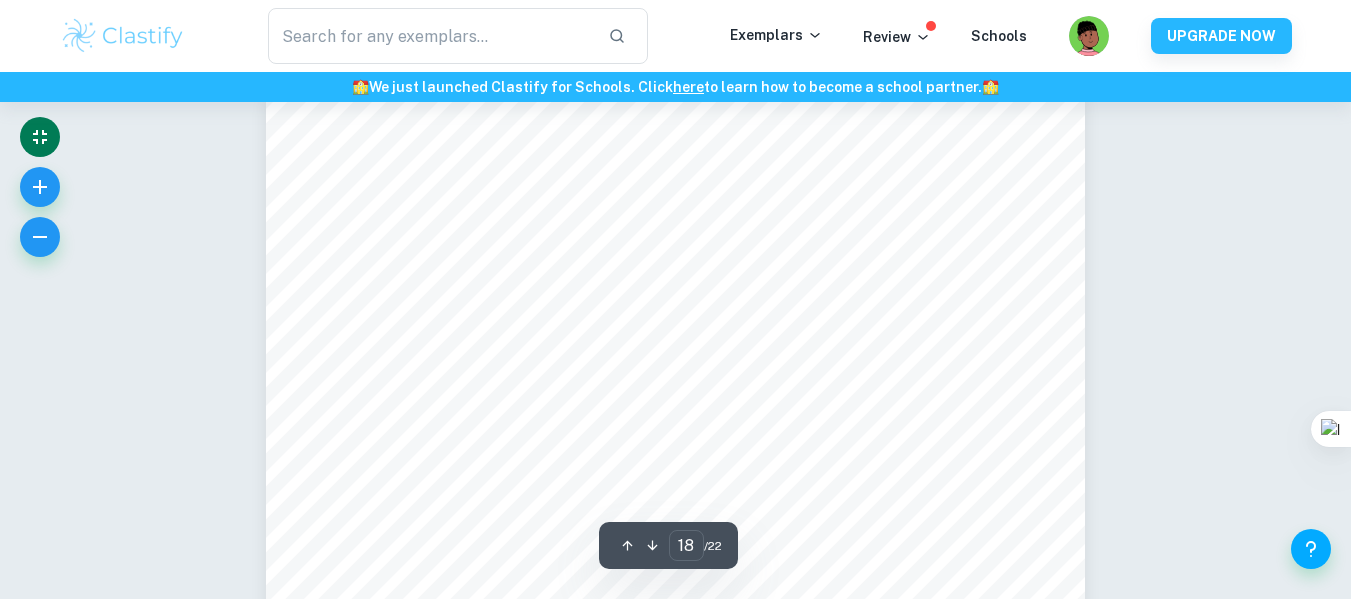 scroll, scrollTop: 20327, scrollLeft: 0, axis: vertical 